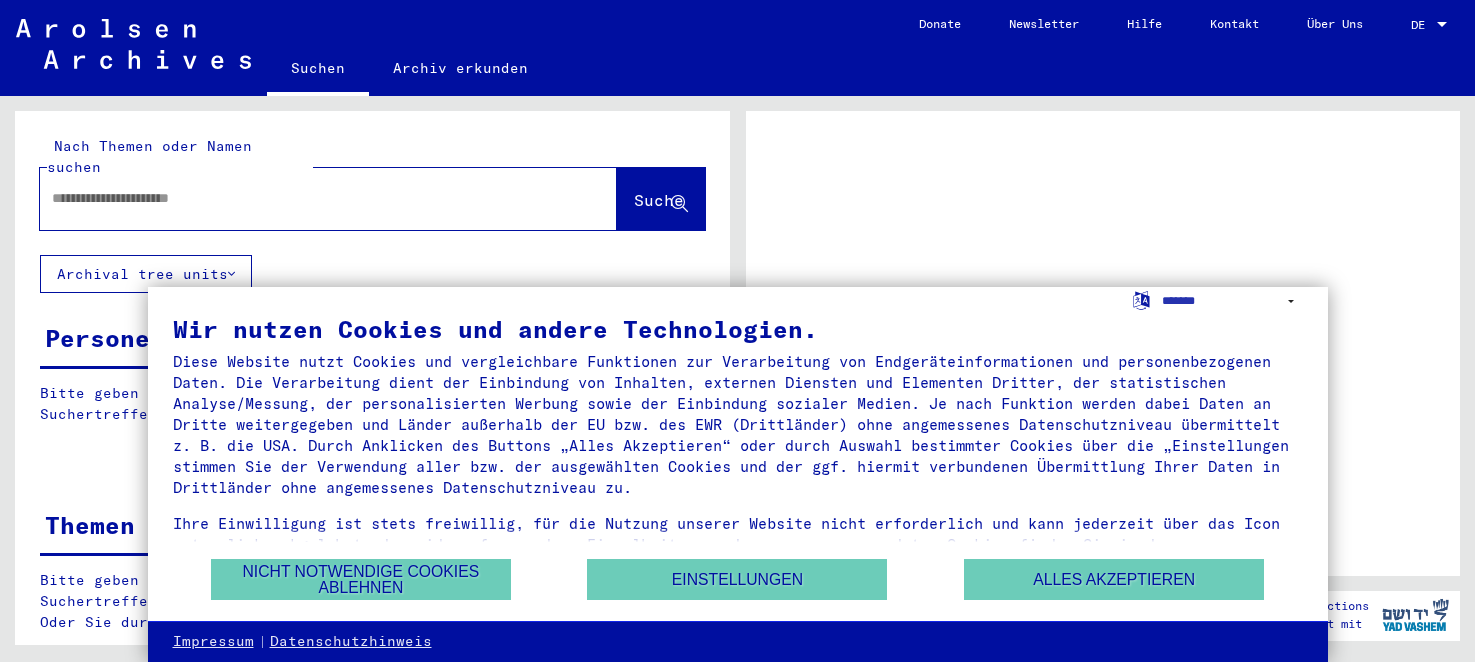 scroll, scrollTop: 0, scrollLeft: 0, axis: both 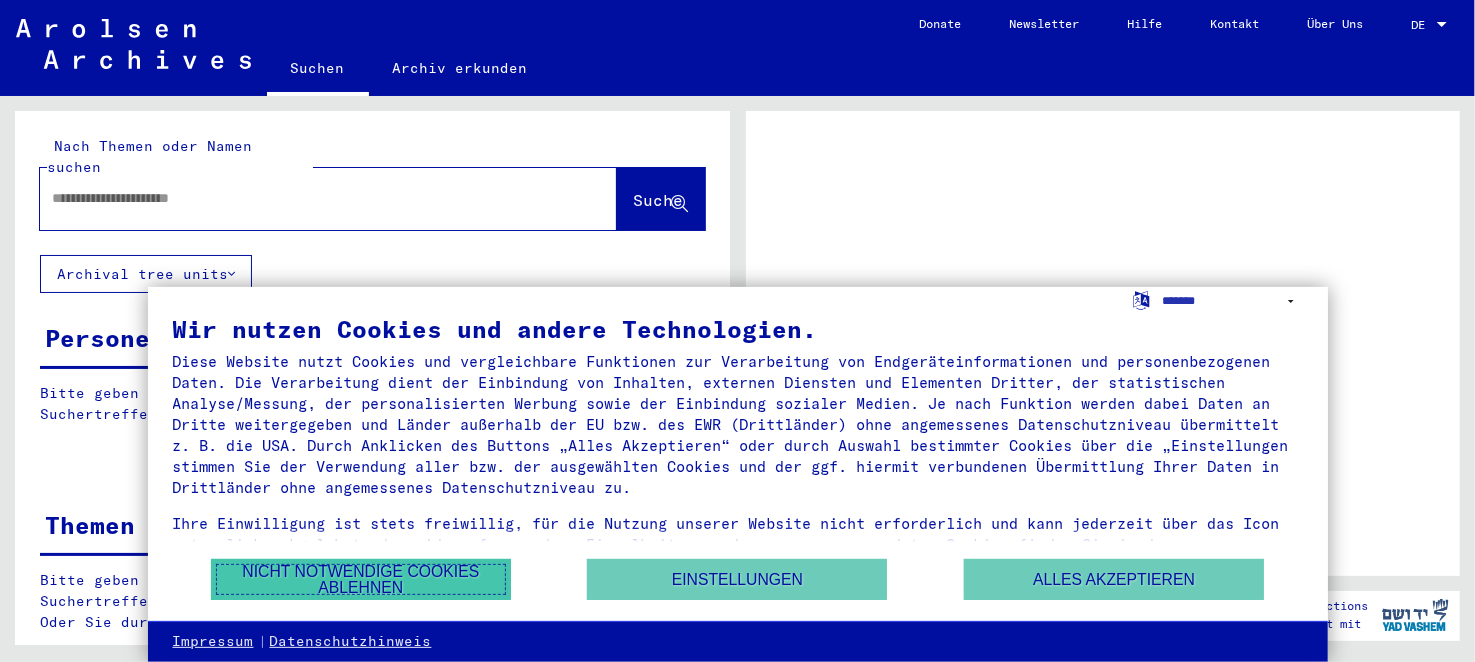 click on "Nicht notwendige Cookies ablehnen" at bounding box center [361, 579] 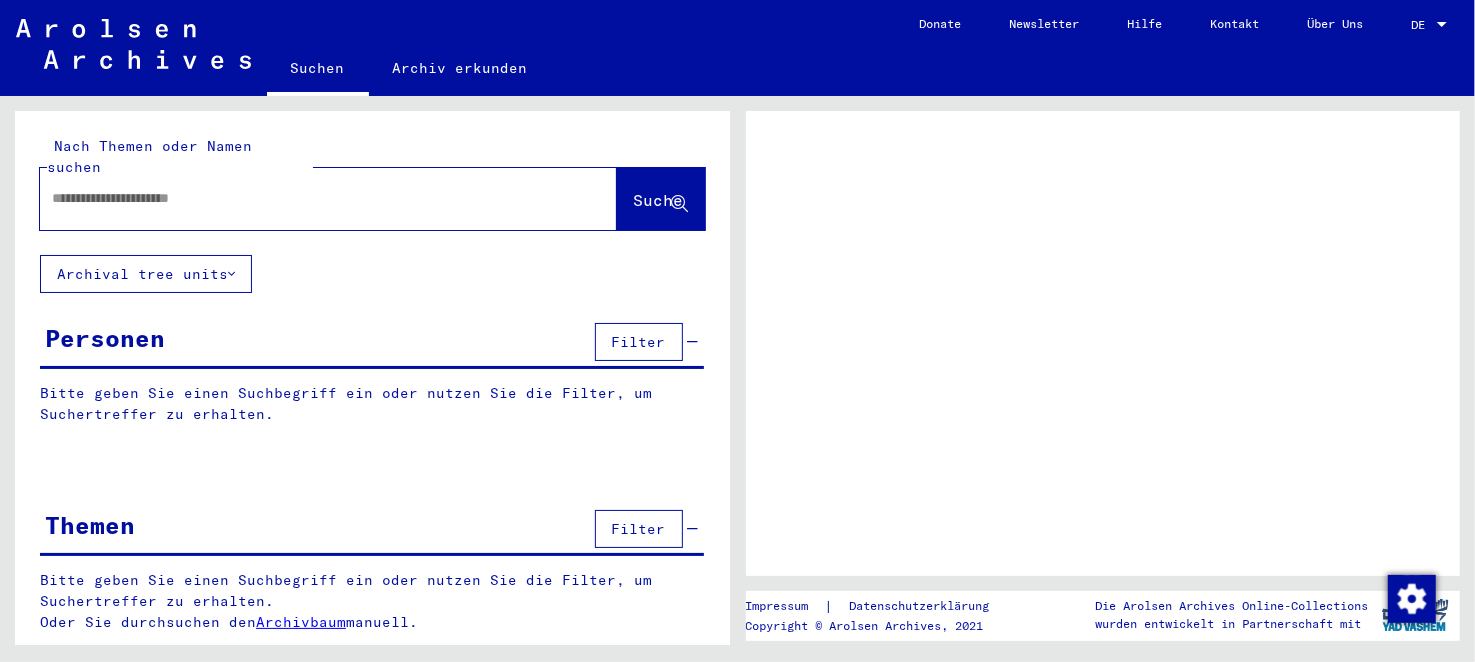 click at bounding box center (310, 198) 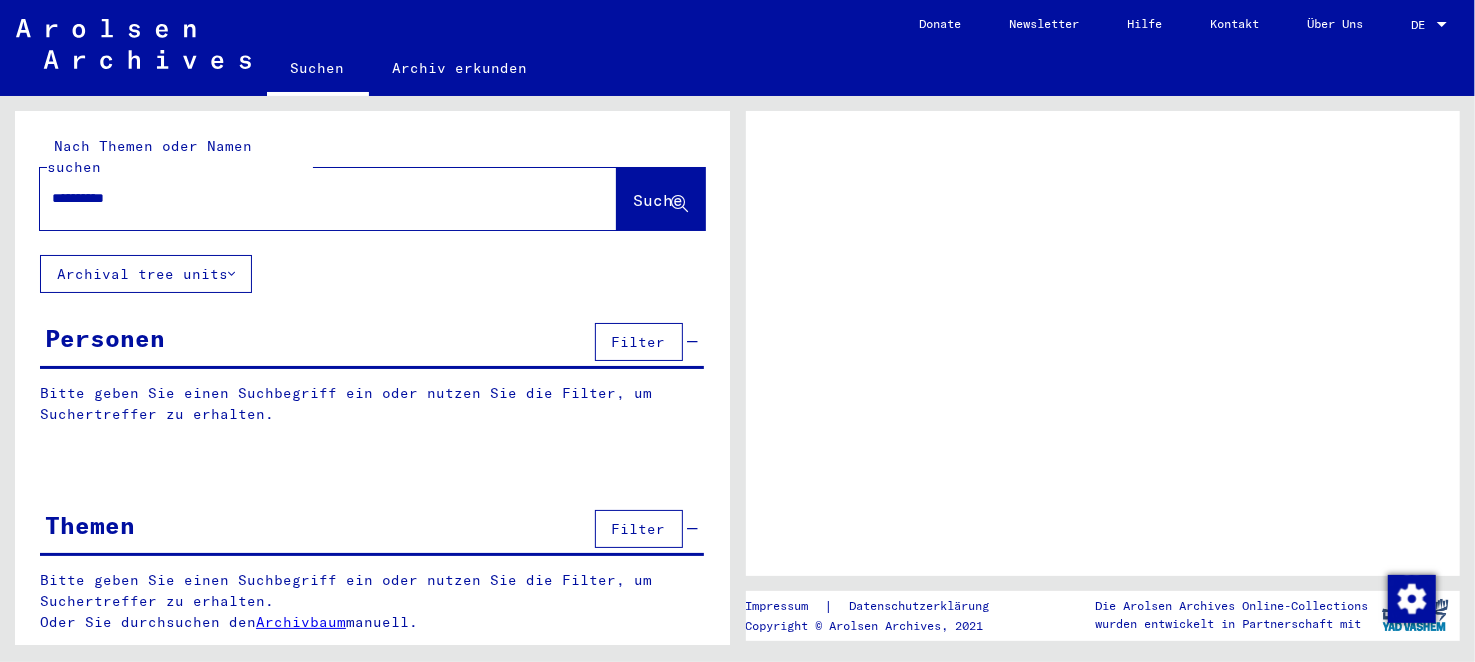 type on "**********" 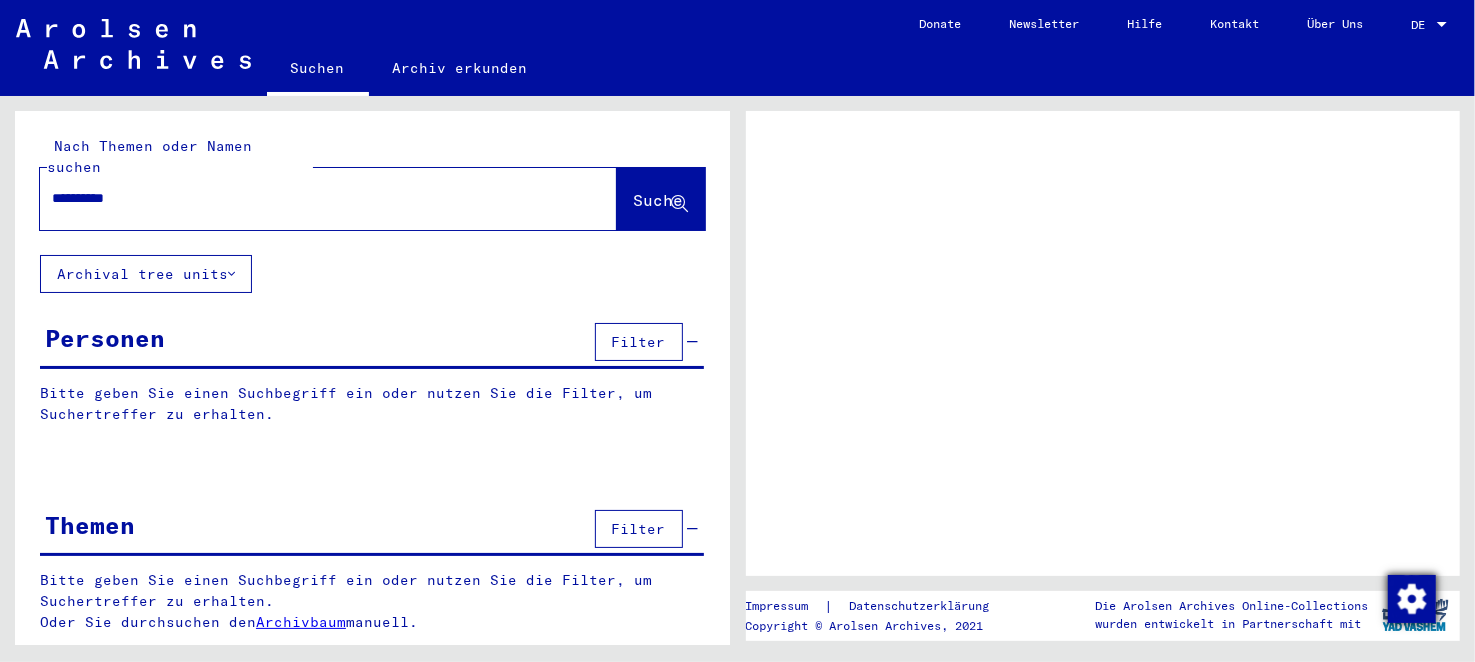 click at bounding box center [1412, 599] 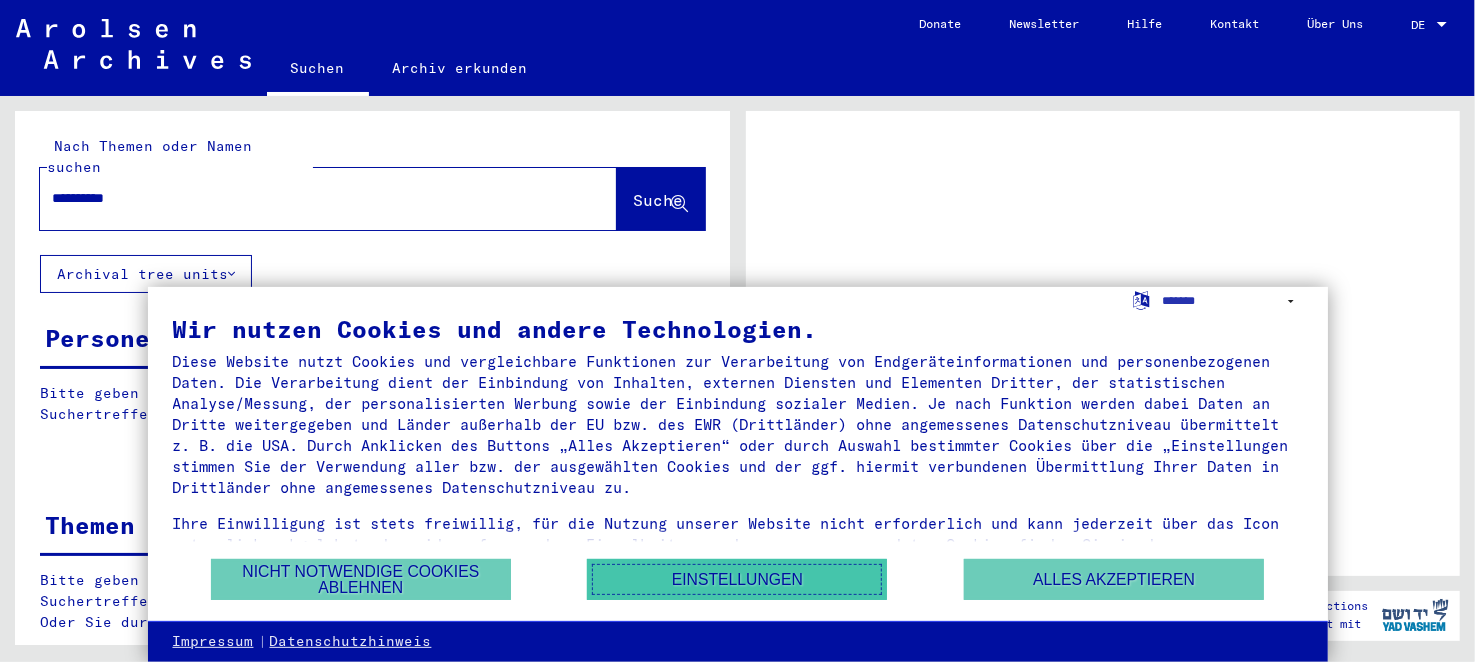 click on "Einstellungen" at bounding box center (737, 579) 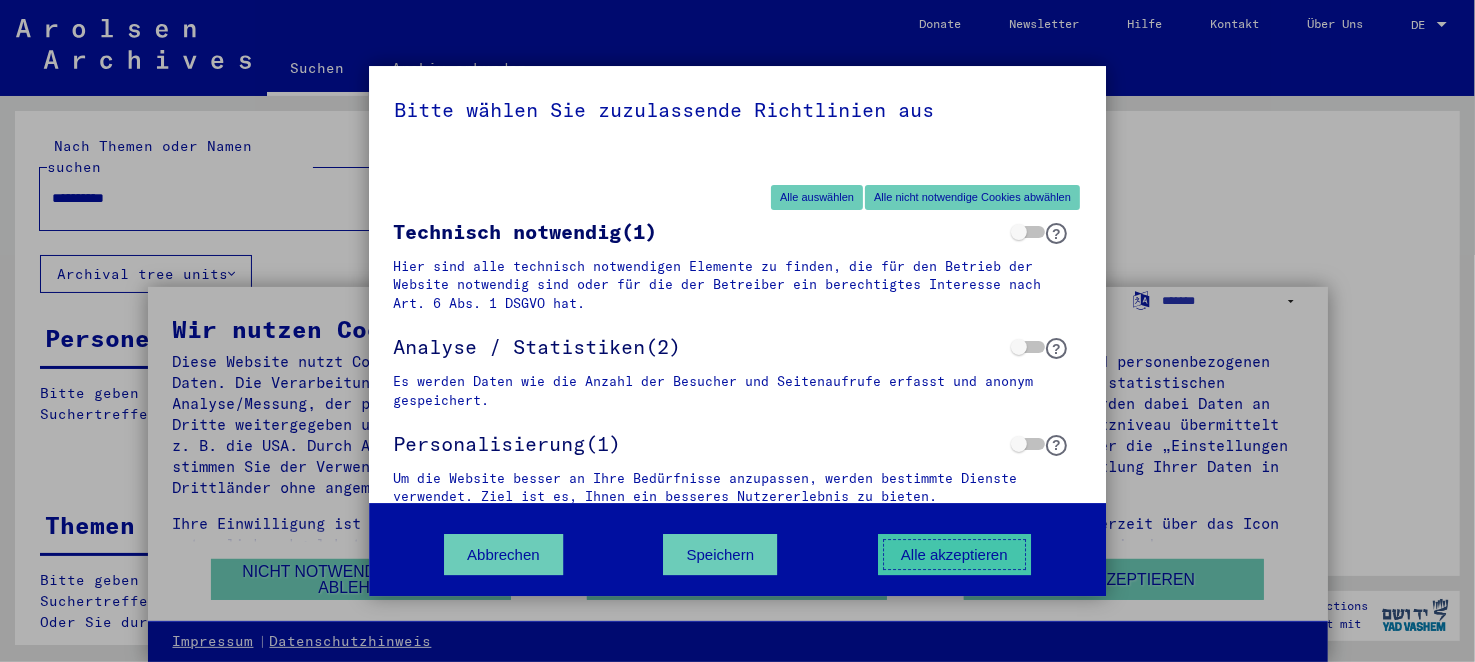 click on "Alle akzeptieren" at bounding box center (954, 554) 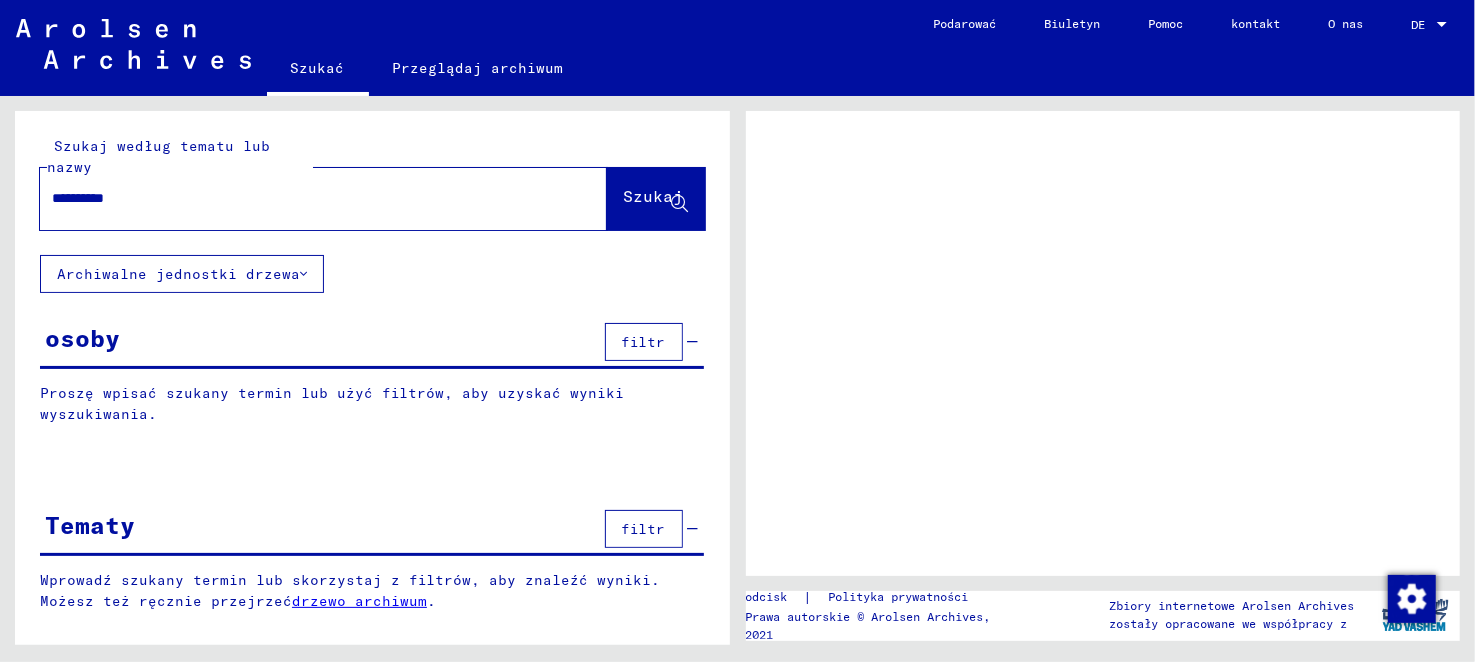 click on "**********" at bounding box center [305, 198] 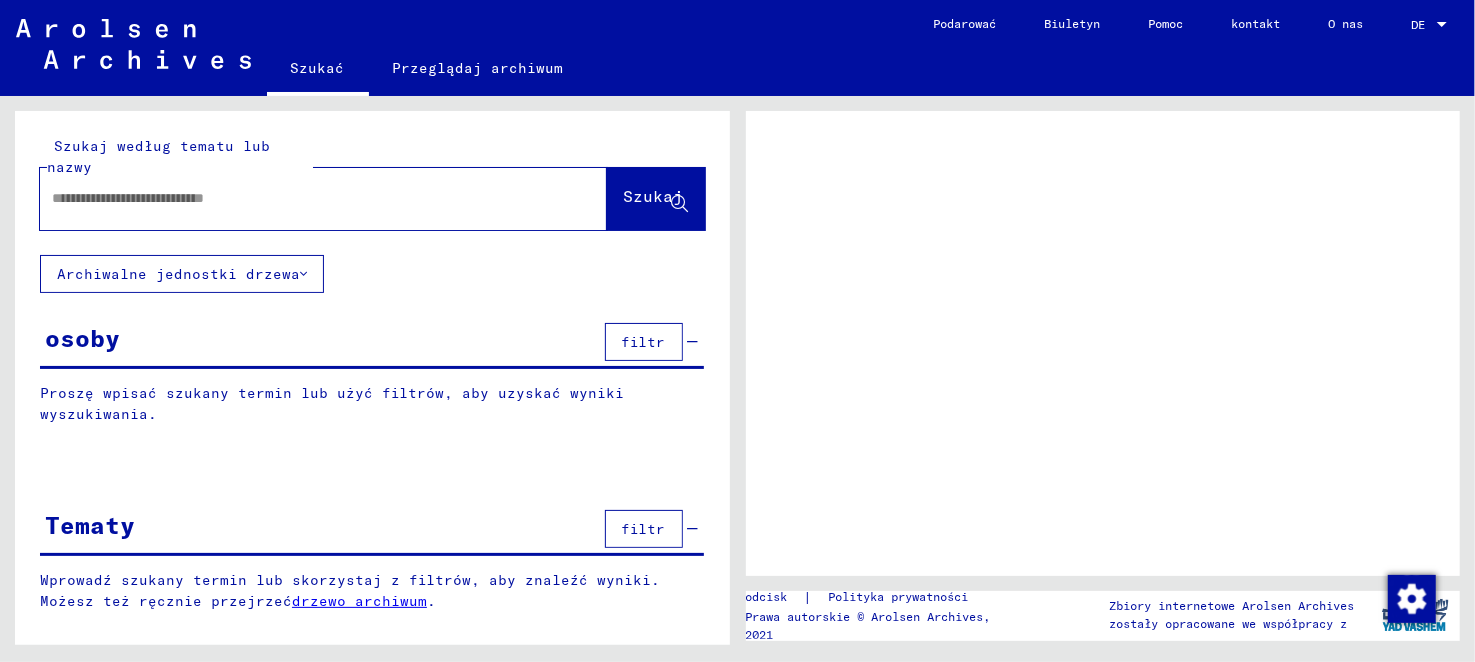 type 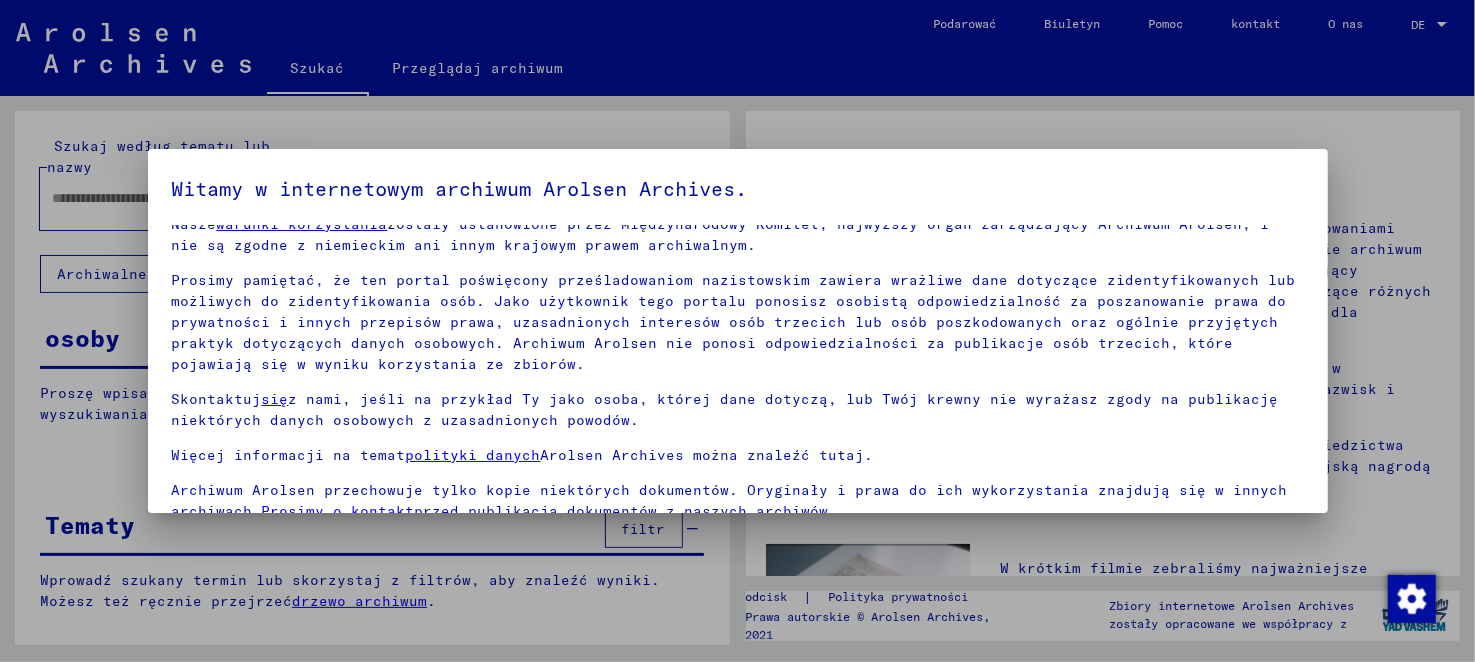 scroll, scrollTop: 0, scrollLeft: 0, axis: both 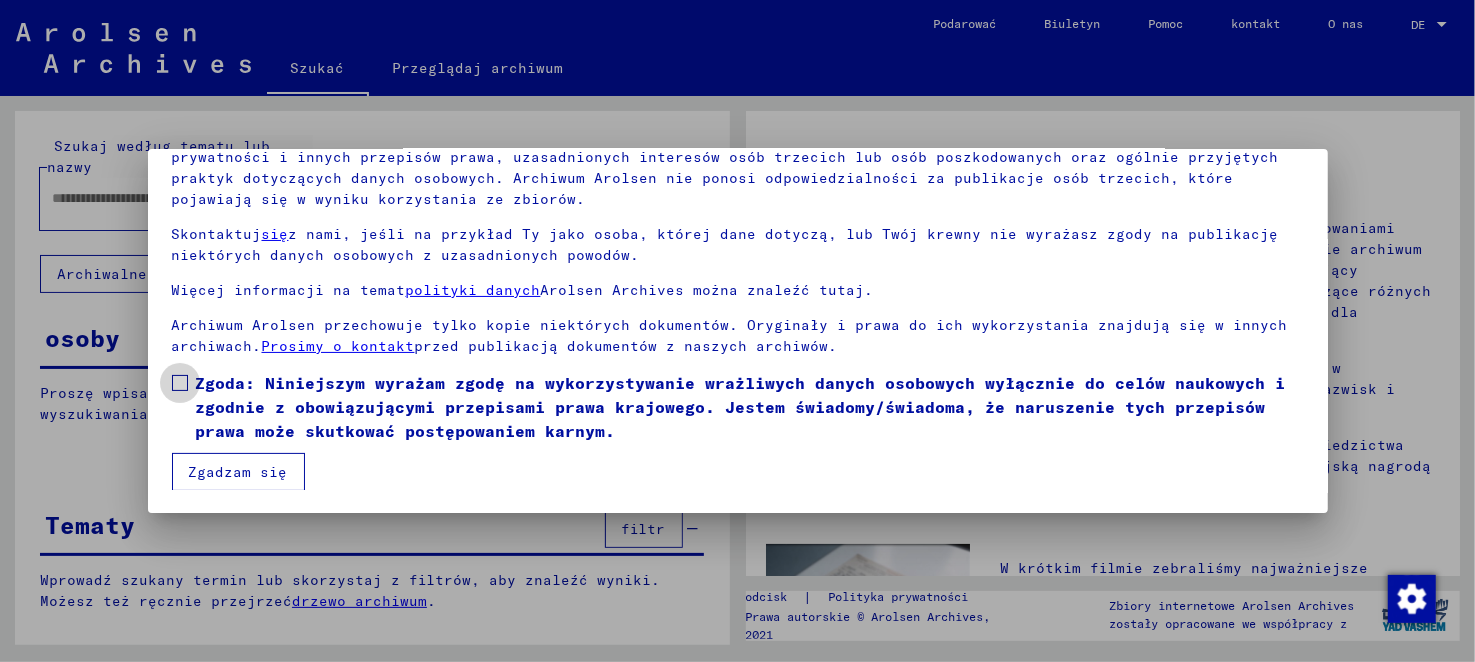 click at bounding box center (180, 383) 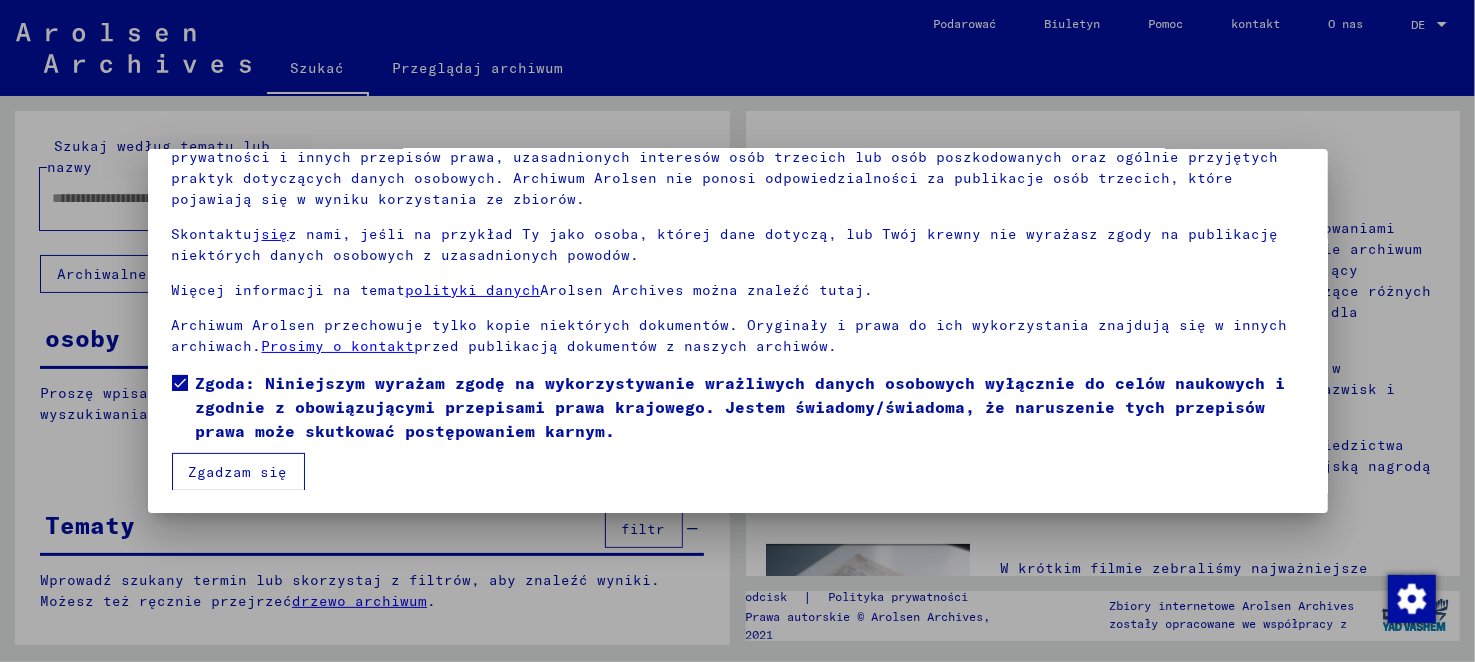 click on "Zgadzam się" at bounding box center [238, 472] 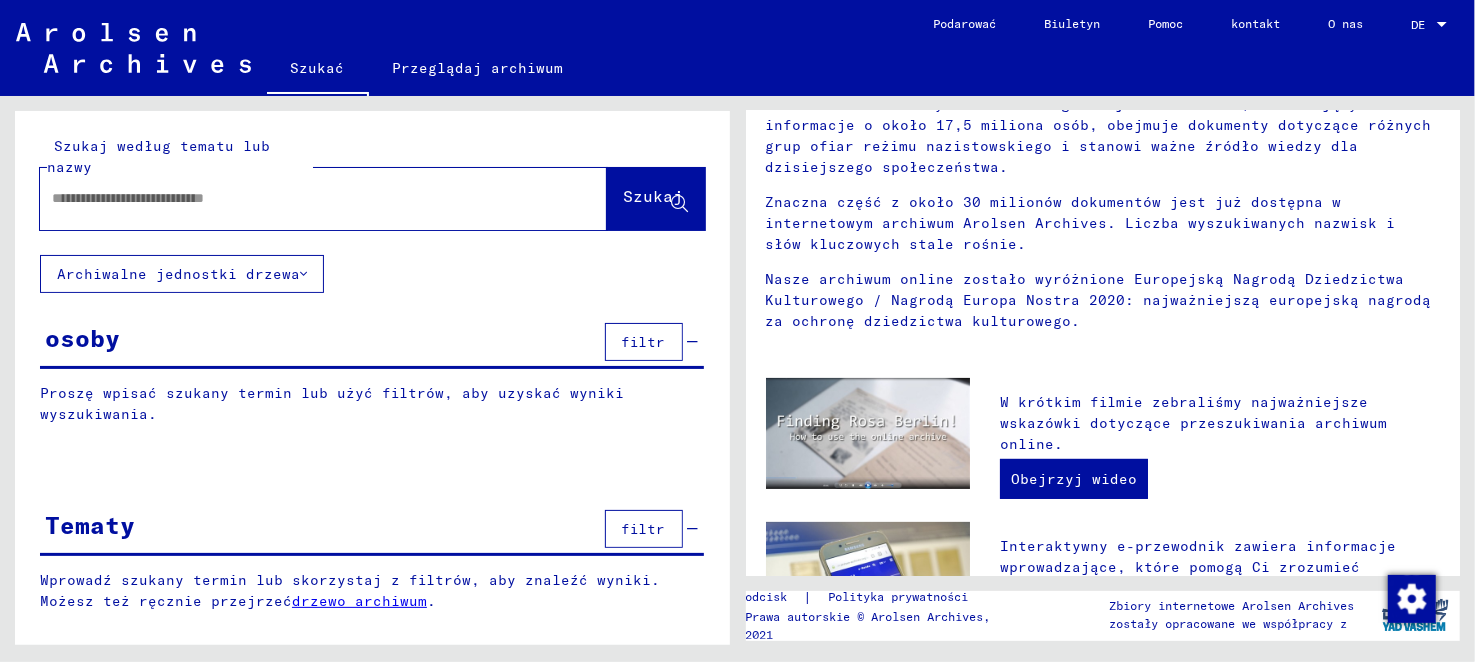 scroll, scrollTop: 300, scrollLeft: 0, axis: vertical 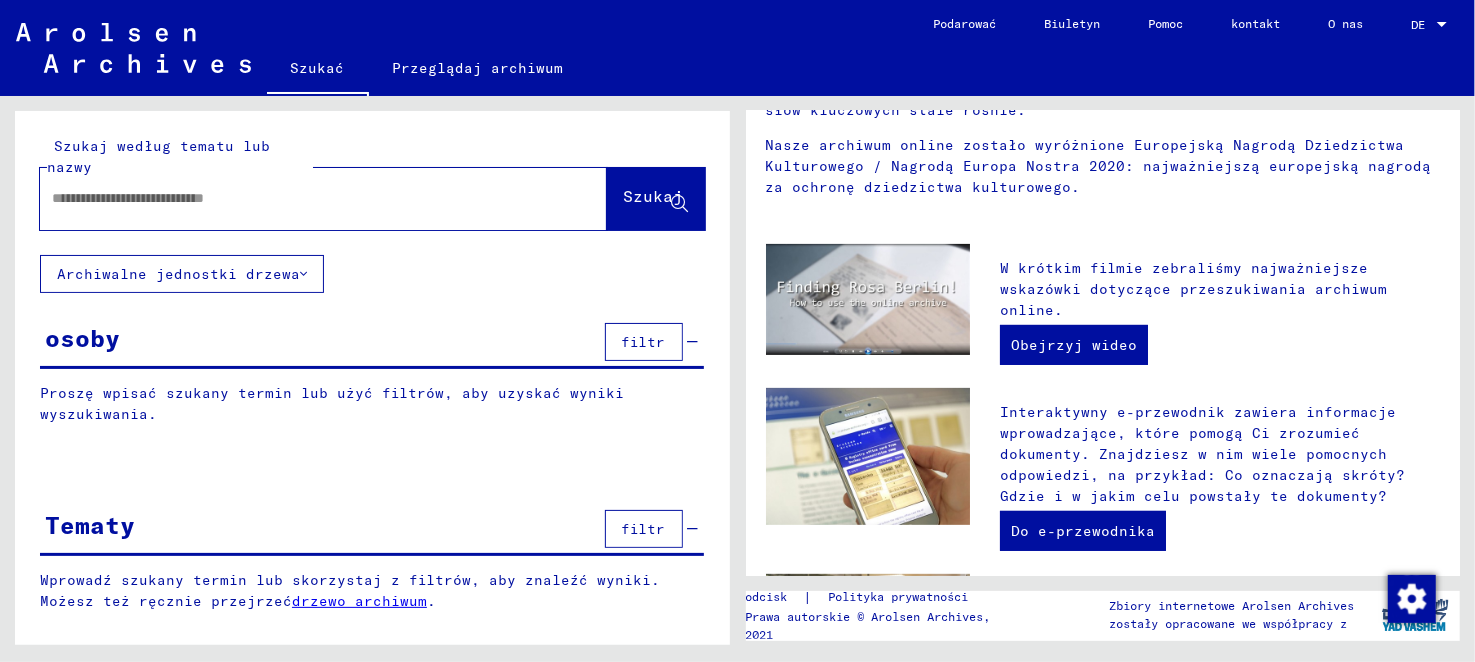 click on "osoby filtr" at bounding box center (372, 343) 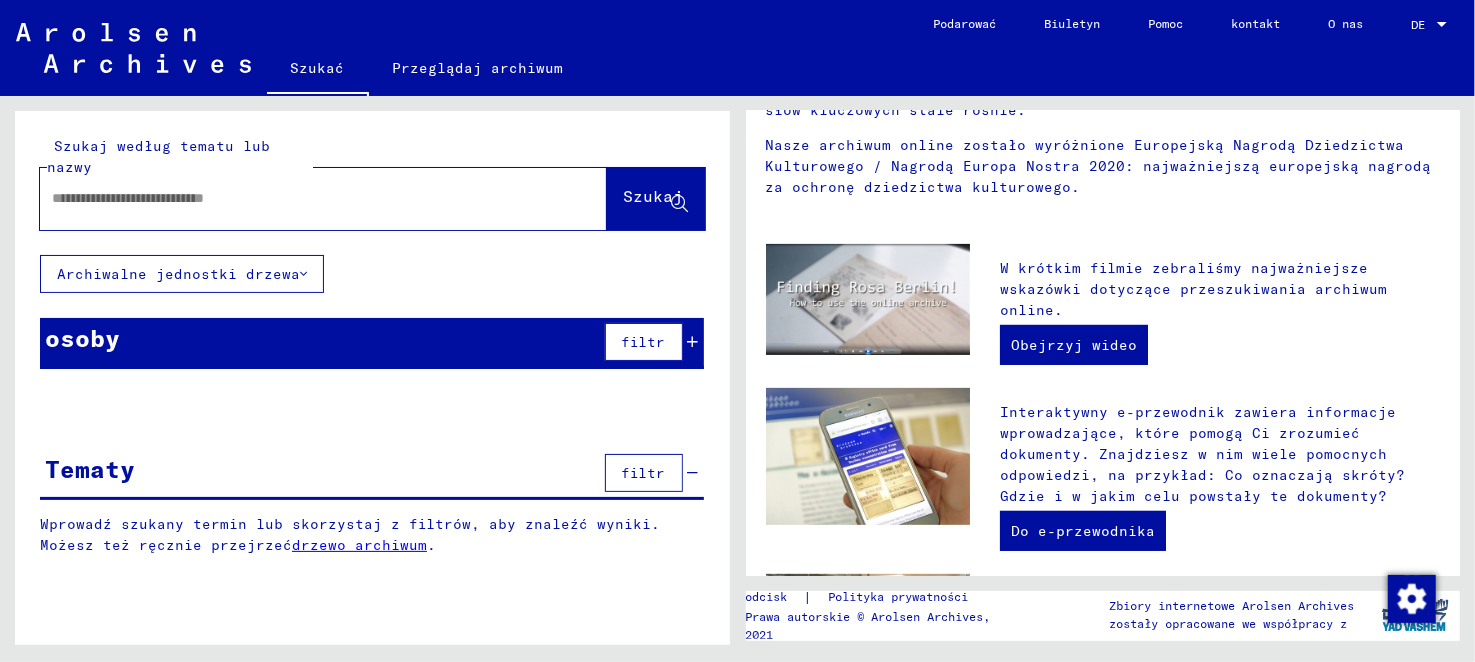 click on "filtr" at bounding box center [644, 342] 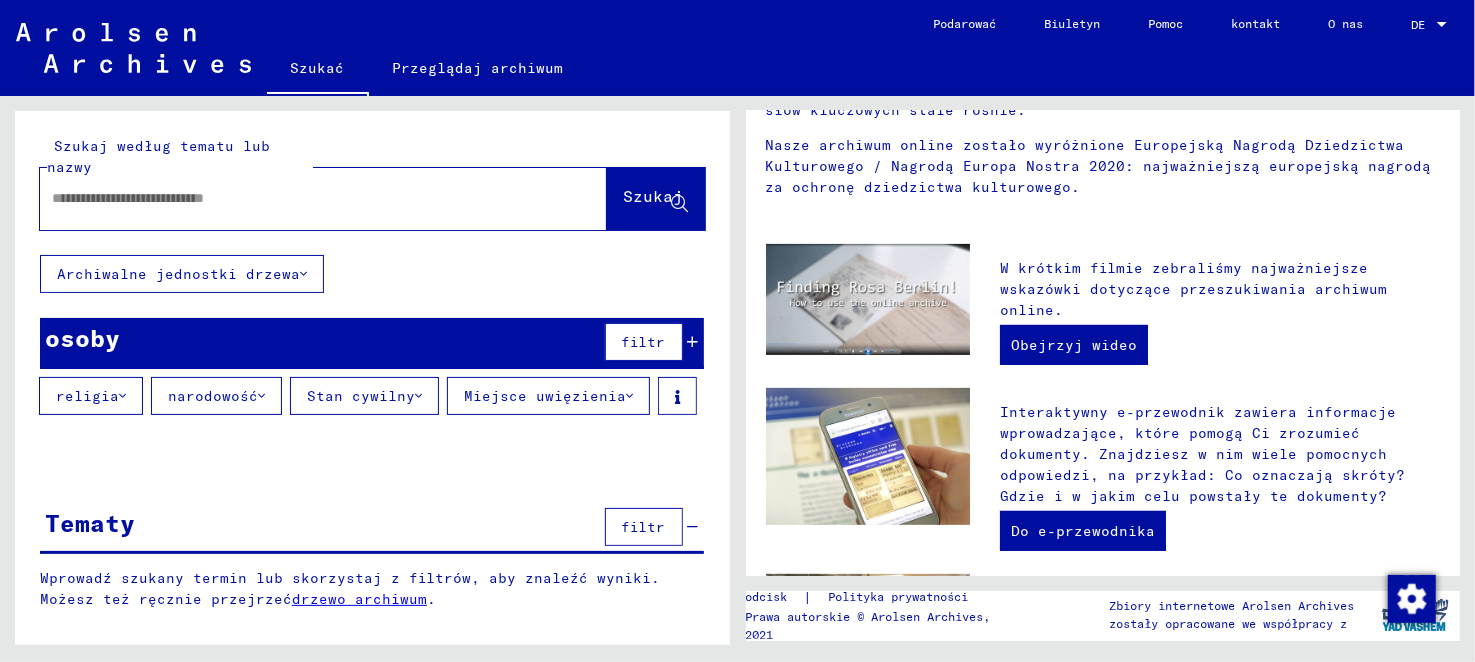click on "narodowość" at bounding box center [213, 396] 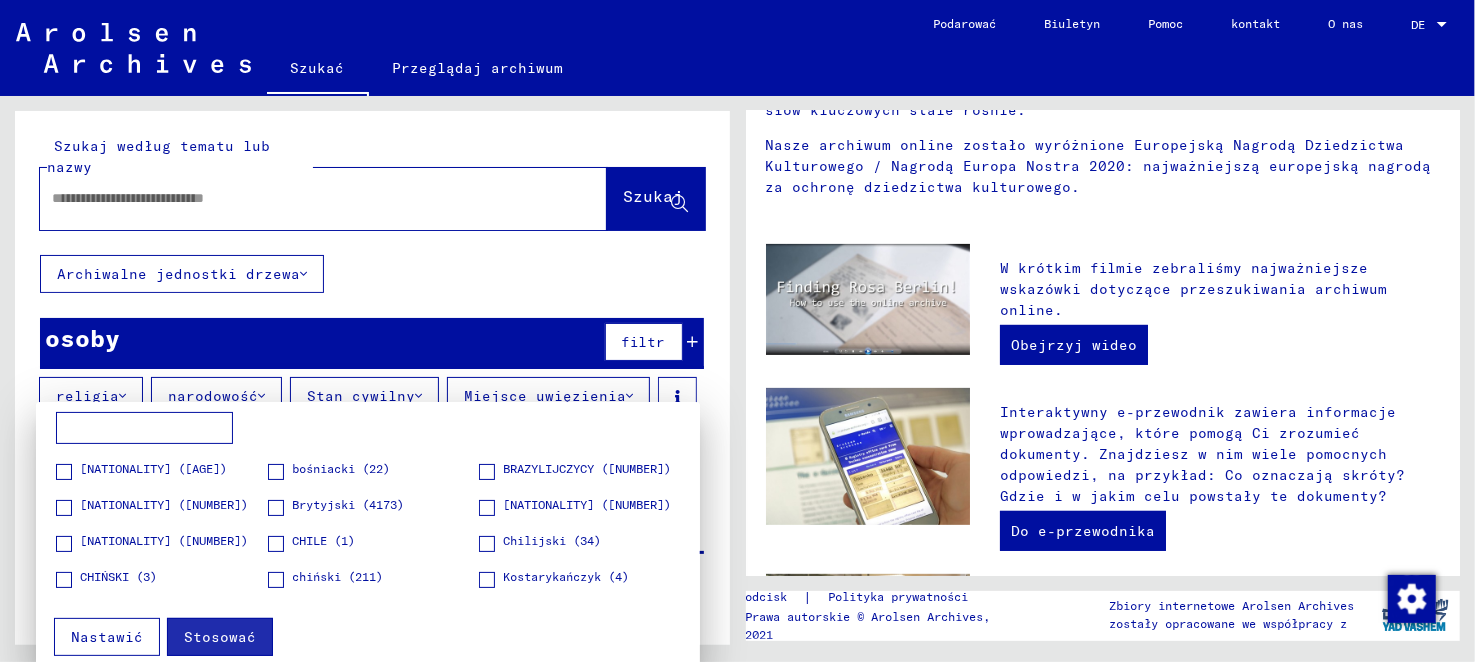 scroll, scrollTop: 400, scrollLeft: 0, axis: vertical 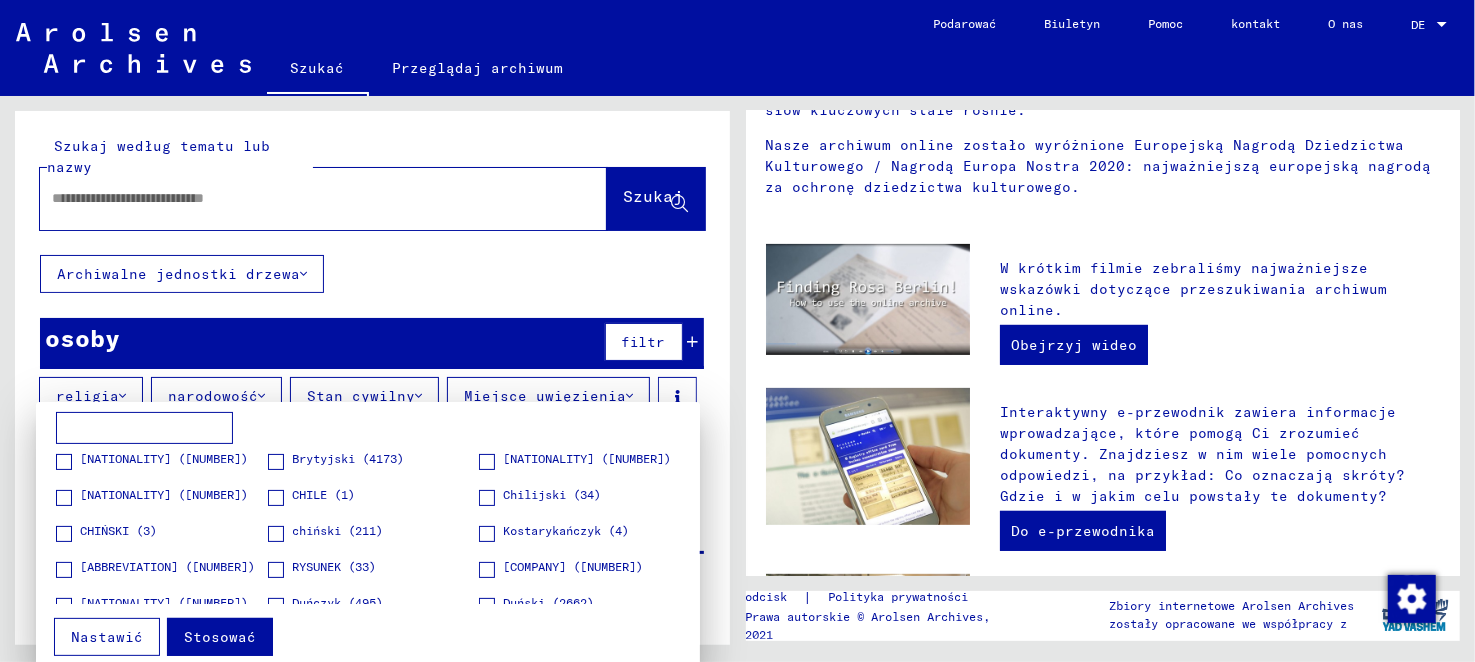 click at bounding box center [737, 331] 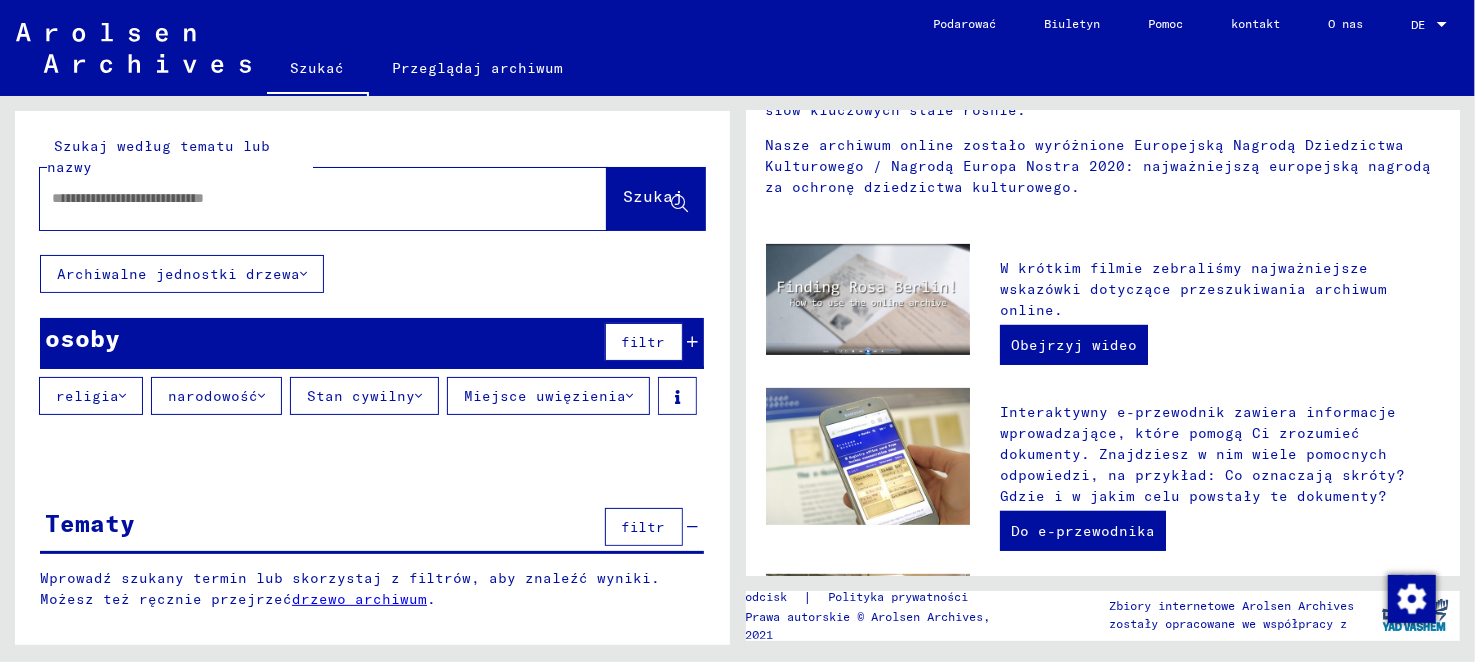 click at bounding box center (299, 198) 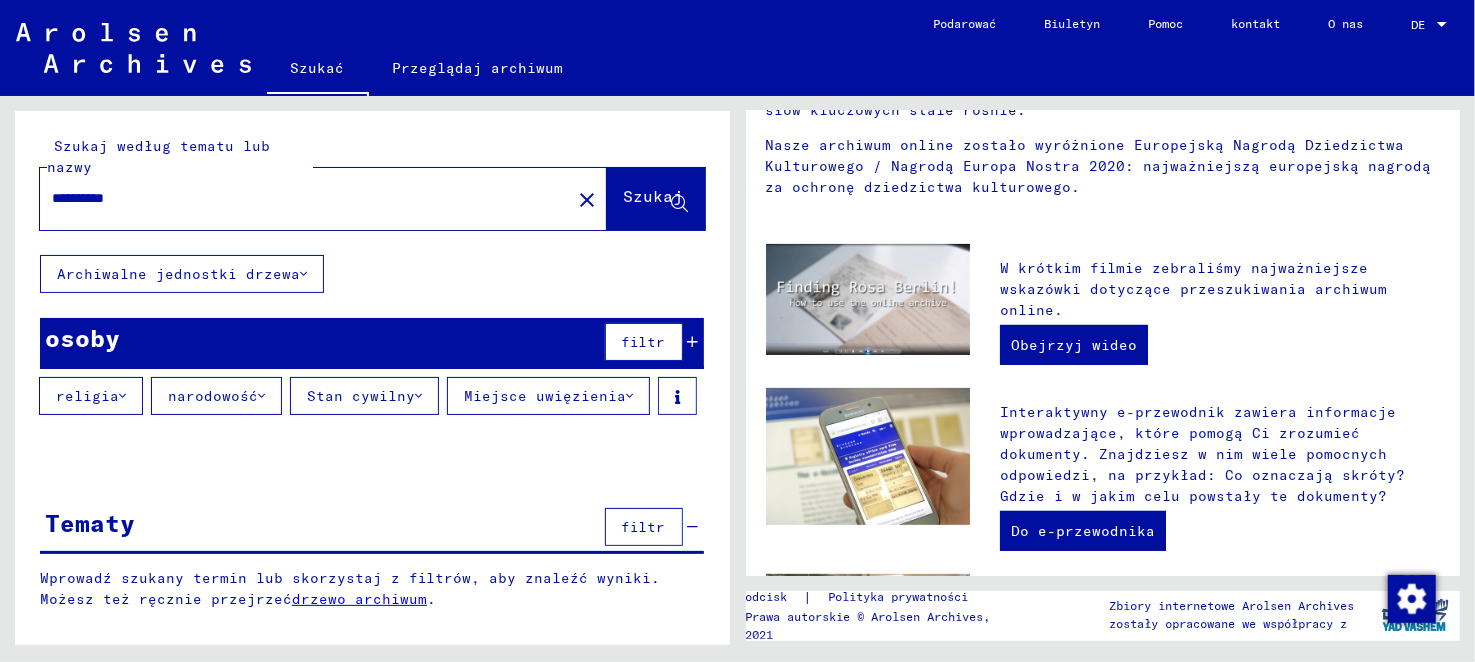type on "**********" 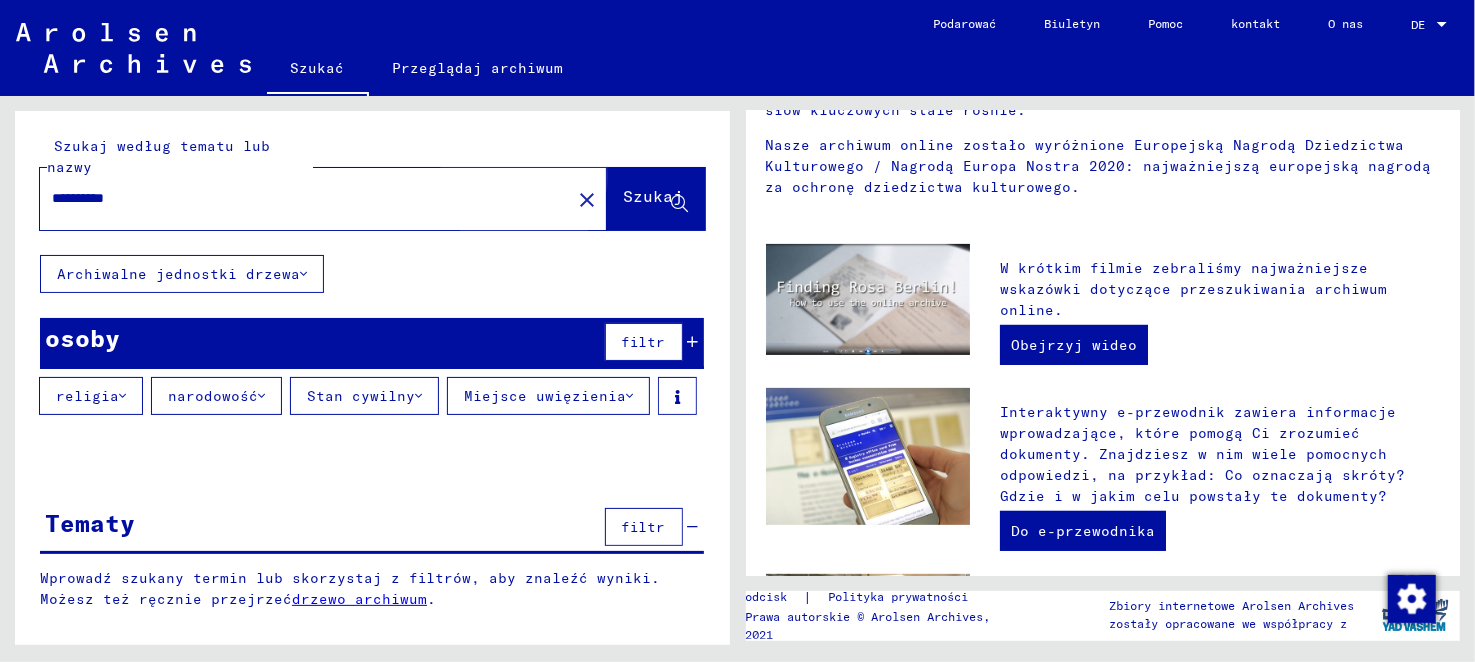 click on "Szukaj" 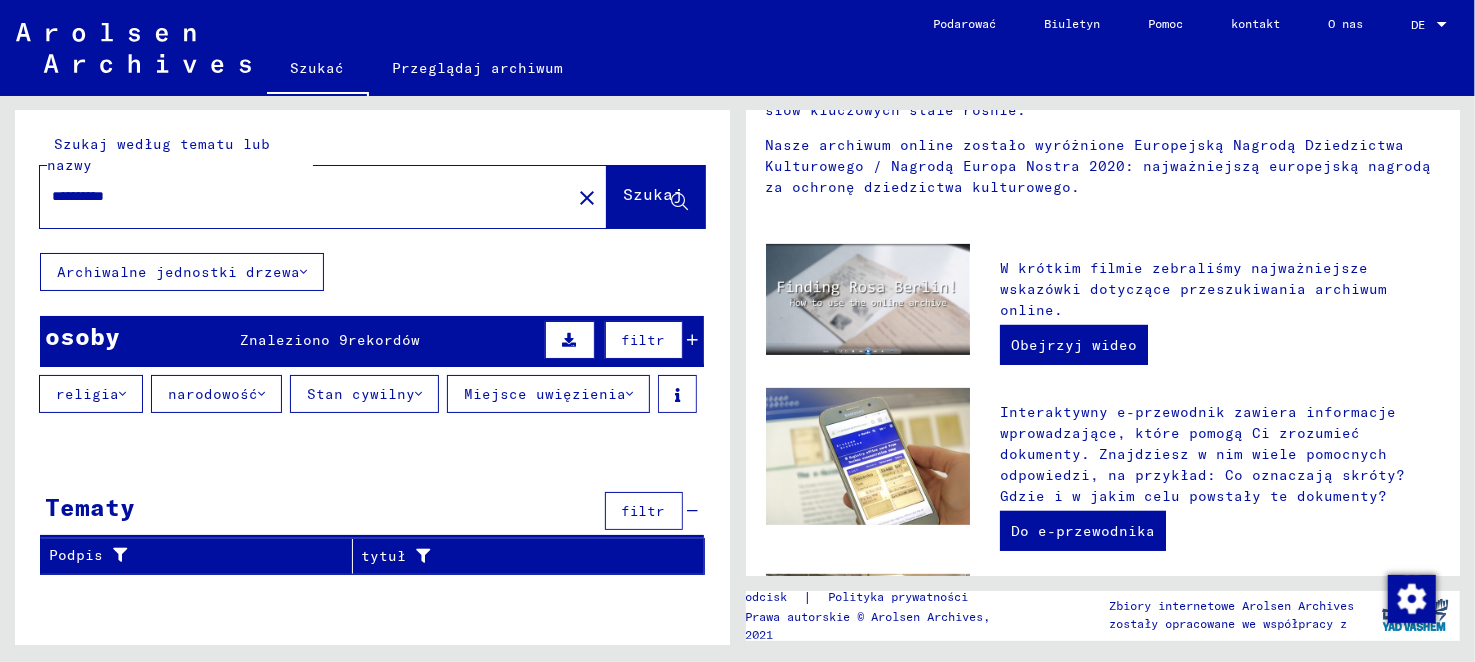scroll, scrollTop: 0, scrollLeft: 0, axis: both 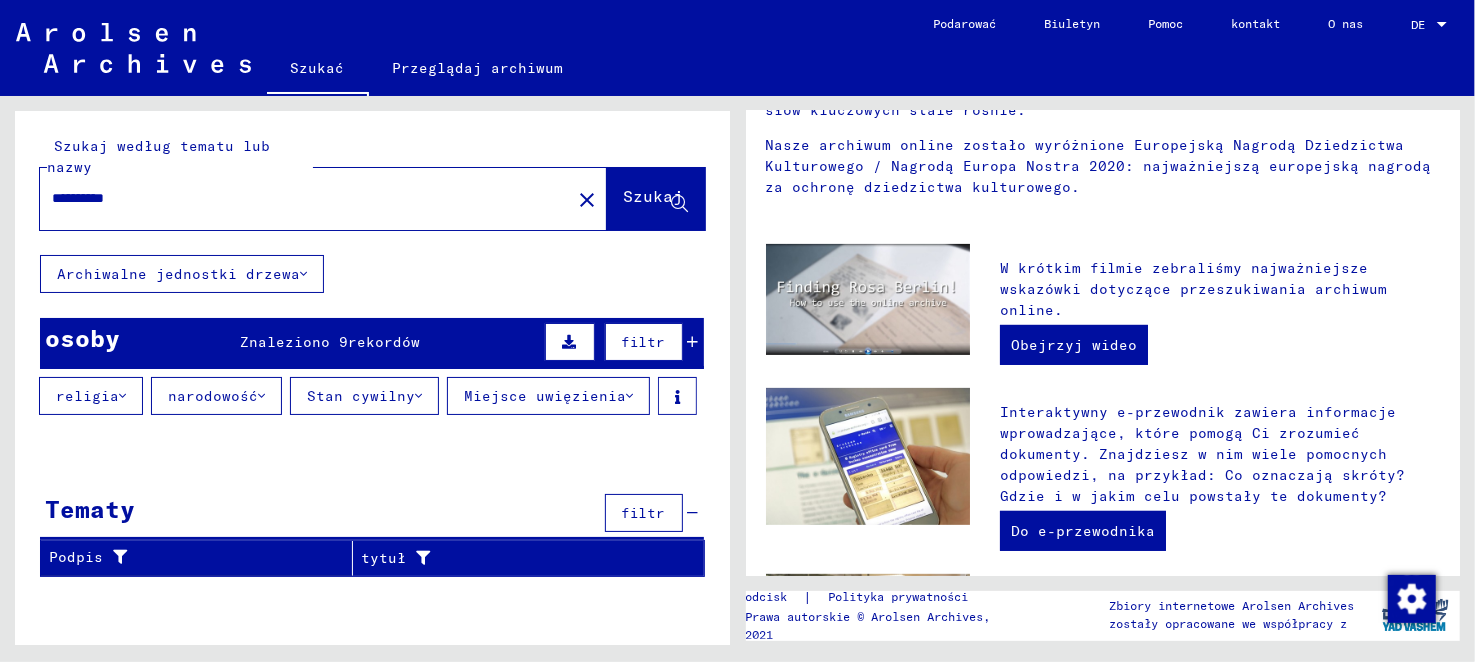click on "Znaleziono 9" at bounding box center [294, 342] 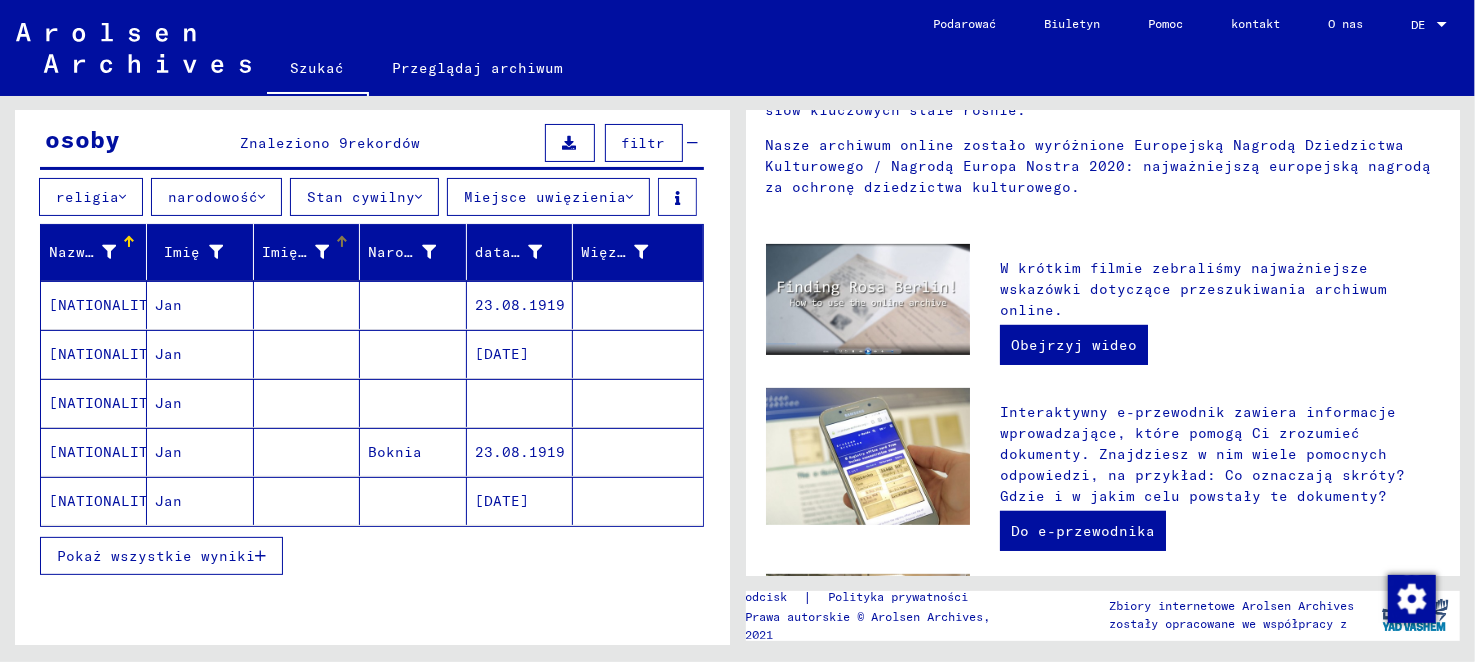 scroll, scrollTop: 287, scrollLeft: 0, axis: vertical 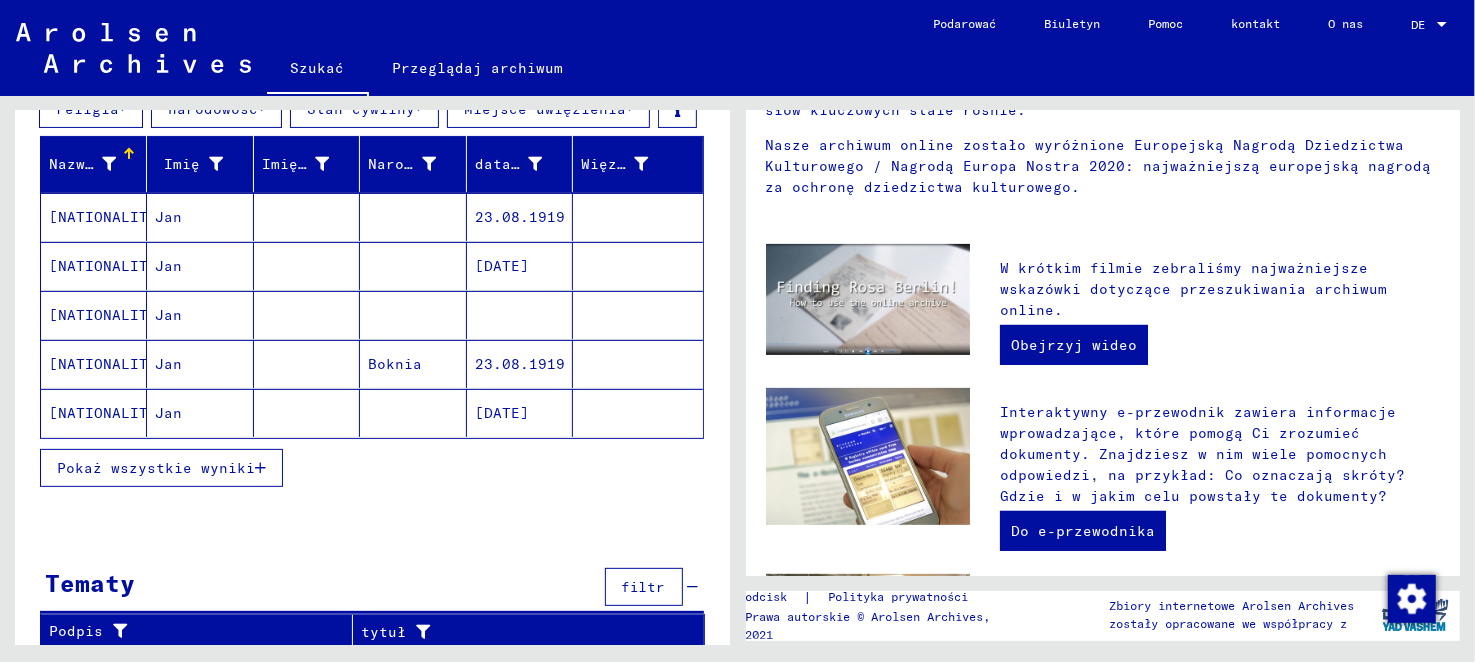 click on "[NATIONALITY]" at bounding box center [107, 266] 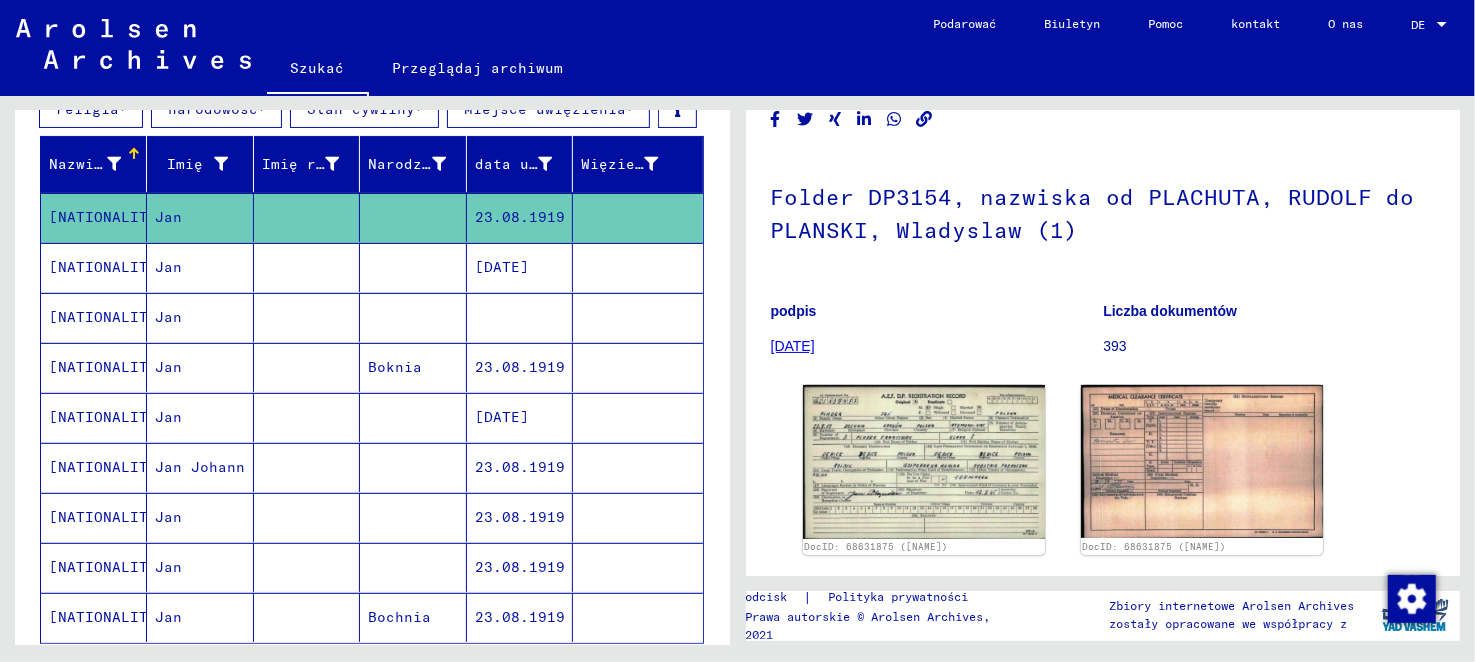 scroll, scrollTop: 199, scrollLeft: 0, axis: vertical 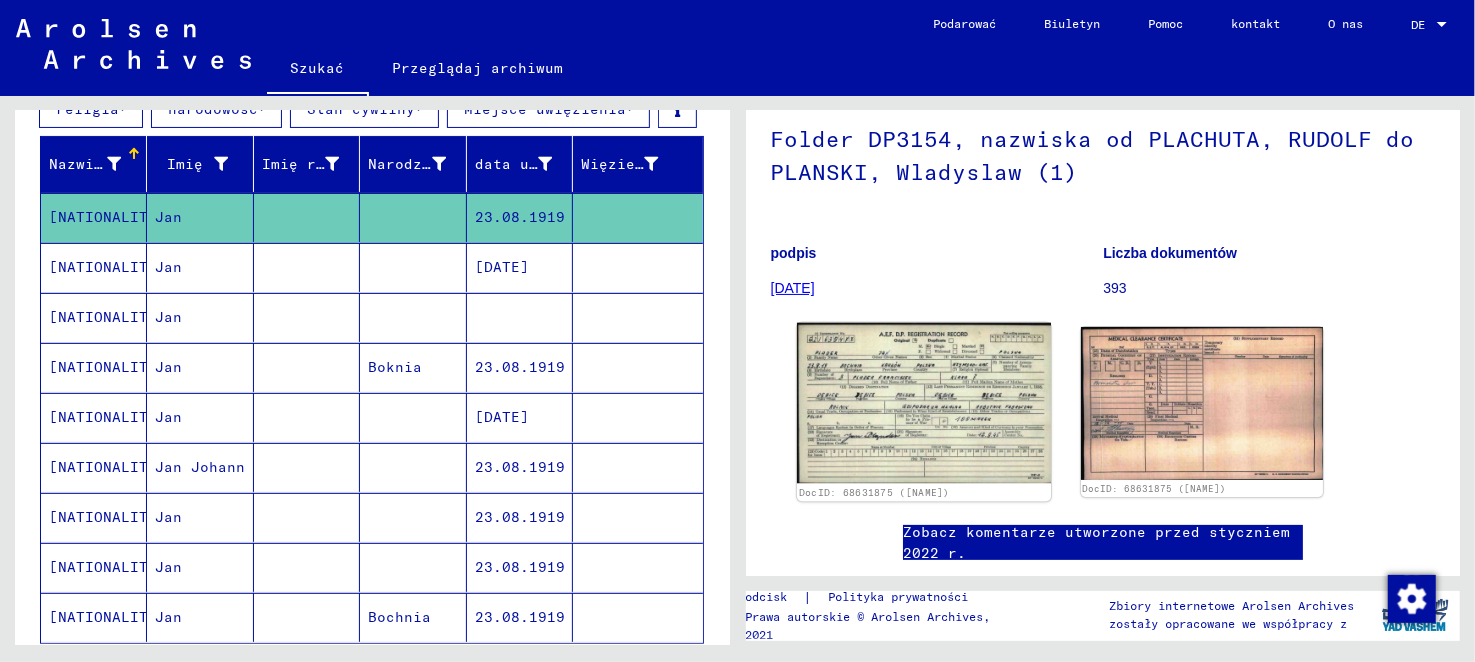 click 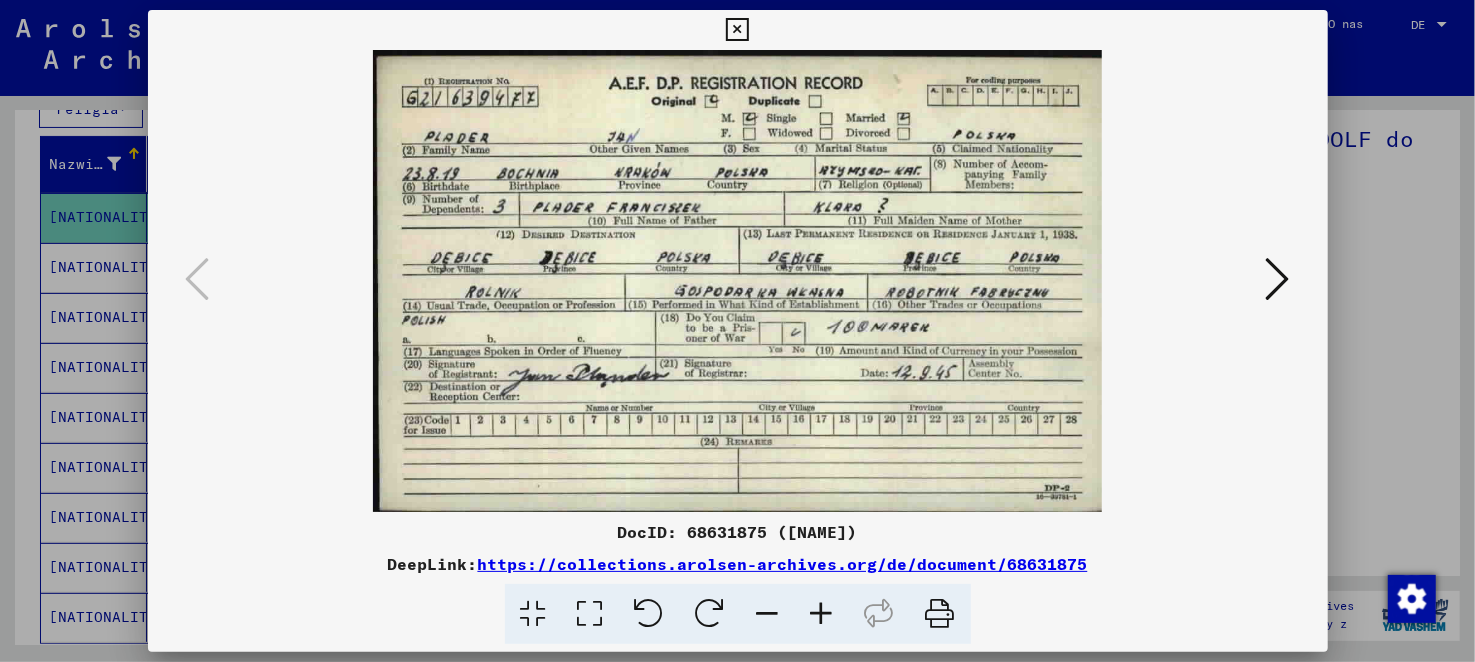 click at bounding box center (1278, 279) 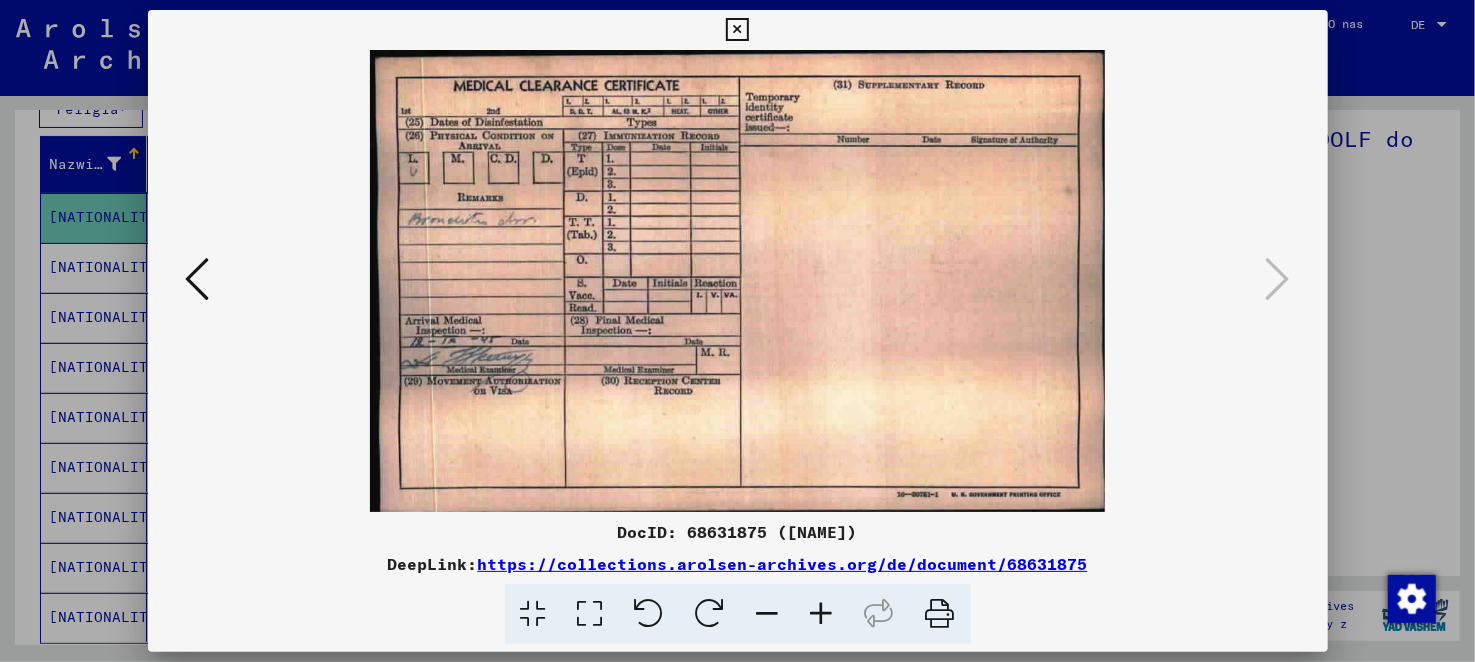 click at bounding box center (198, 279) 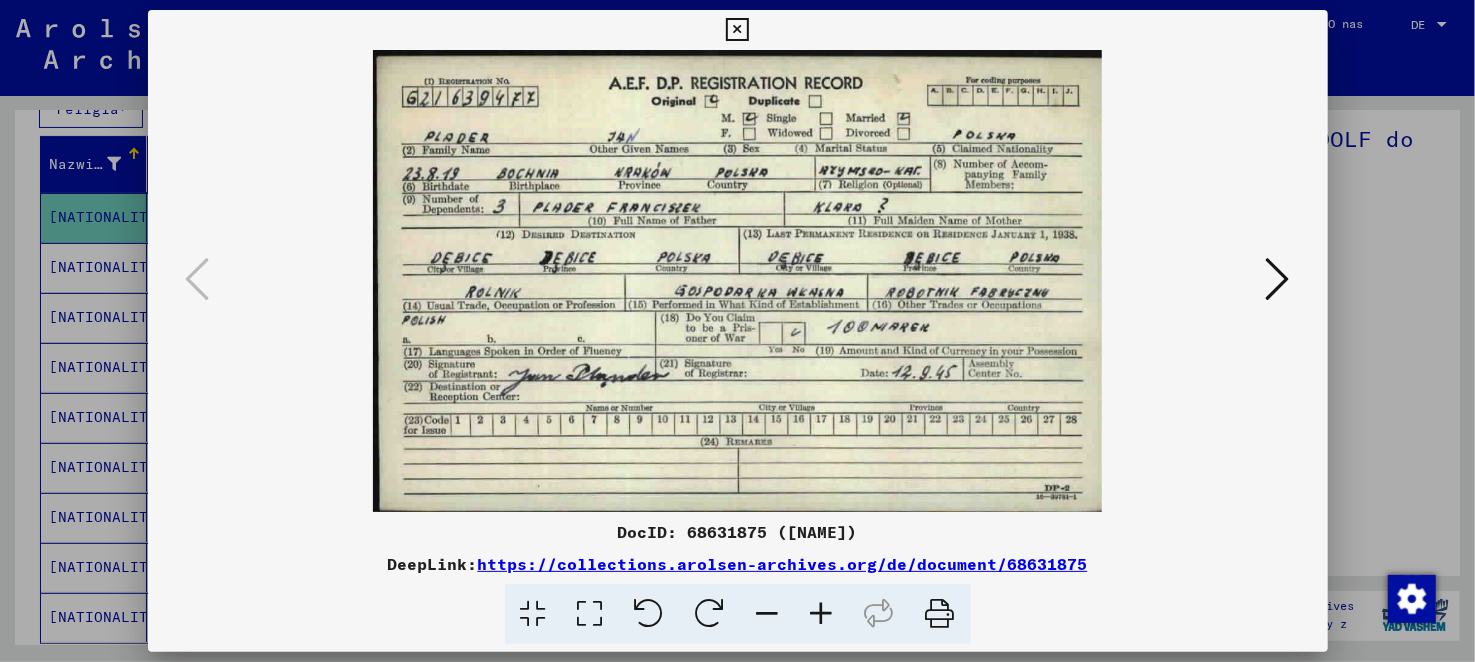 click on "https://collections.arolsen-archives.org/de/document/68631875" at bounding box center (783, 564) 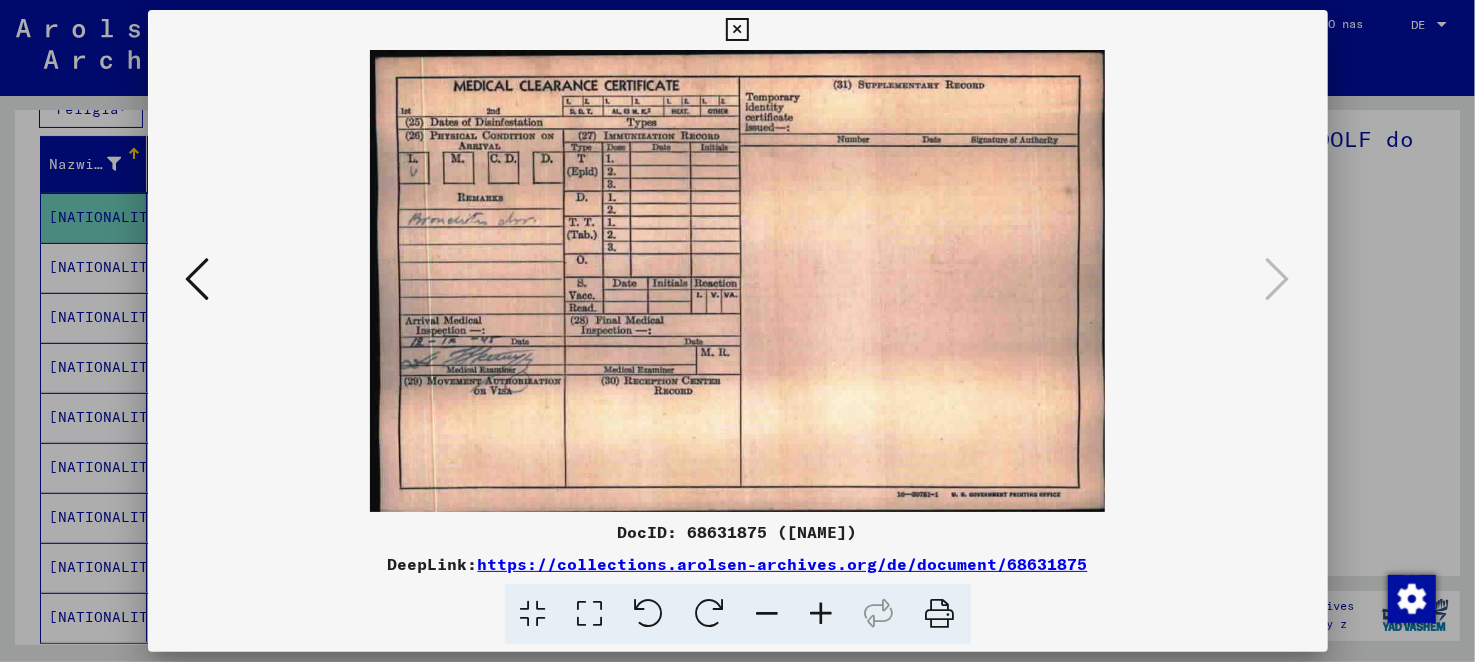 click at bounding box center (940, 614) 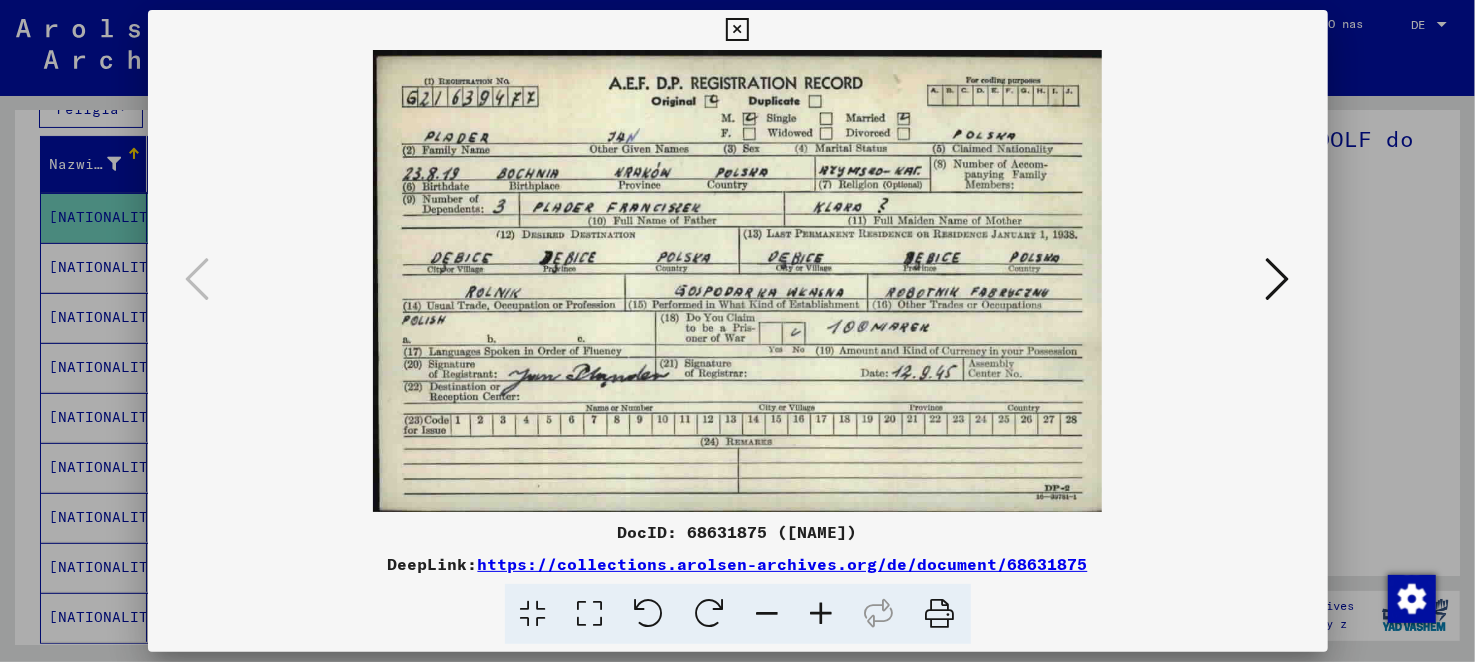 click at bounding box center [737, 30] 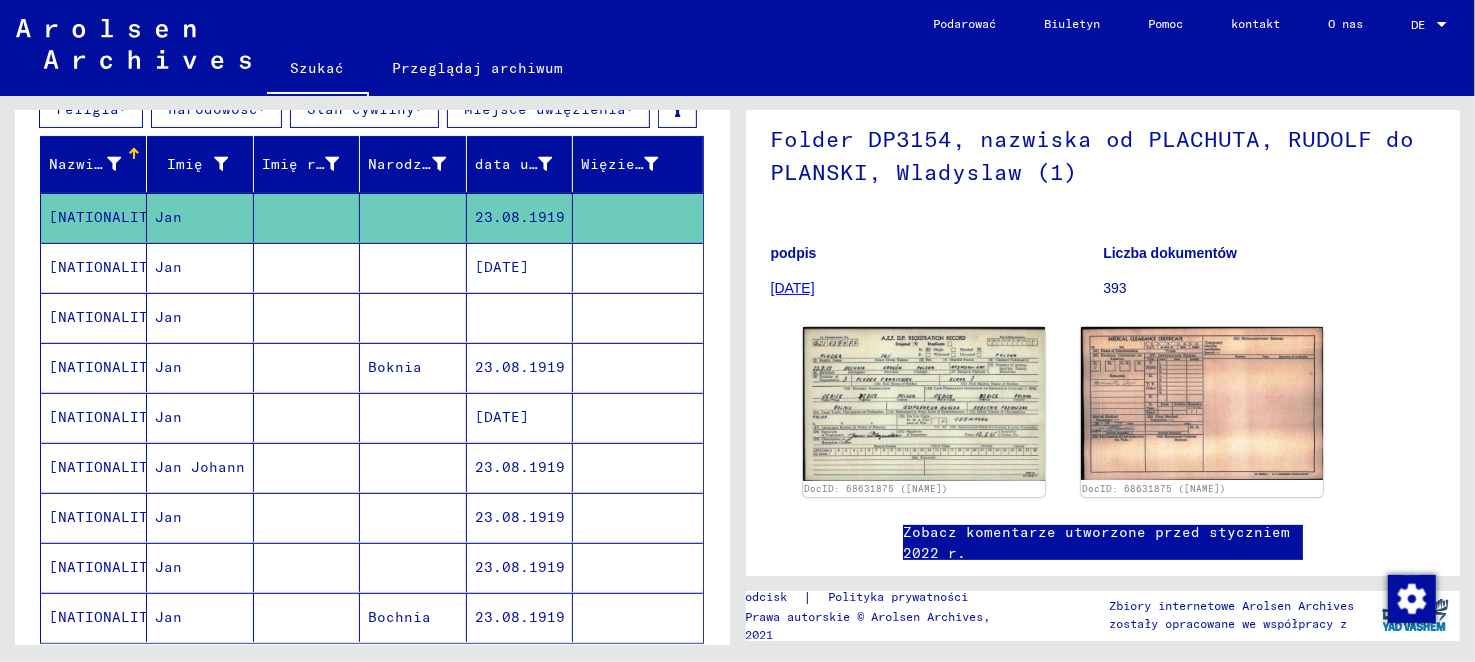 click on "[NATIONALITY]" at bounding box center [107, 317] 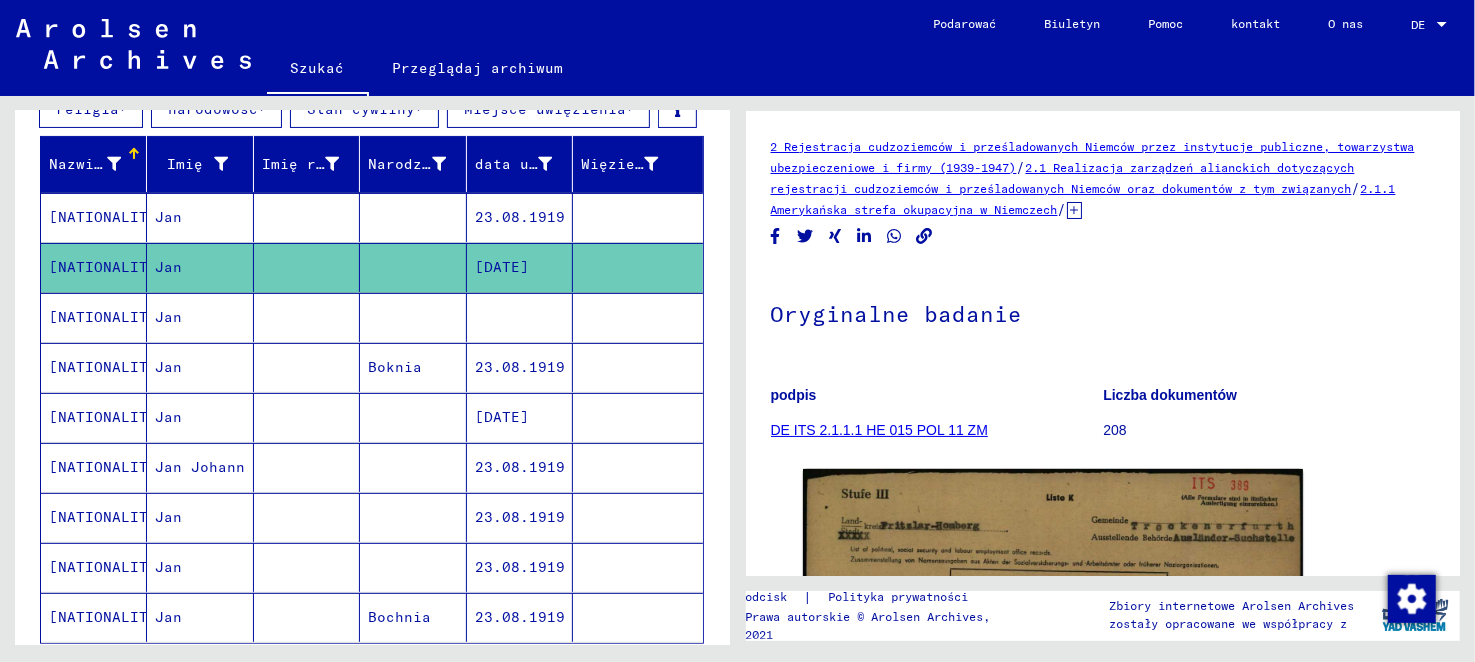 scroll, scrollTop: 0, scrollLeft: 0, axis: both 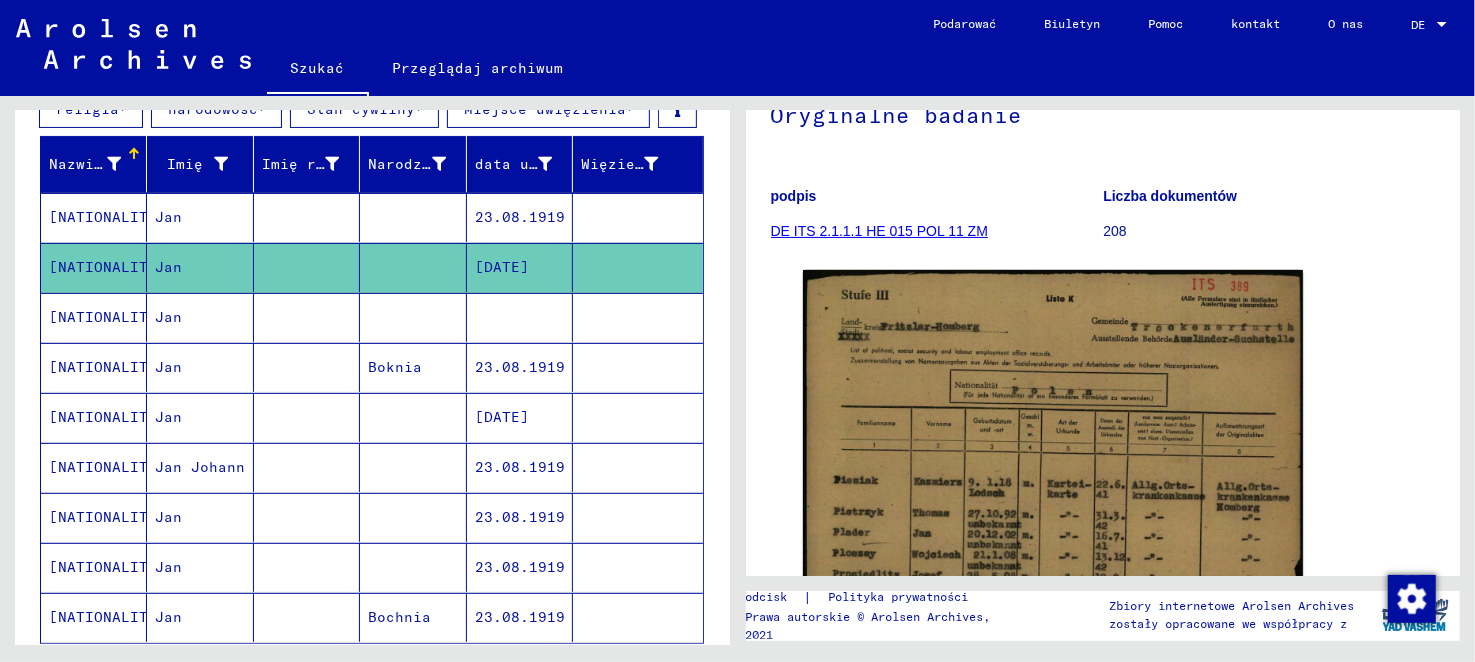 click on "DE ITS 2.1.1.1 HE 015 POL 11 ZM" 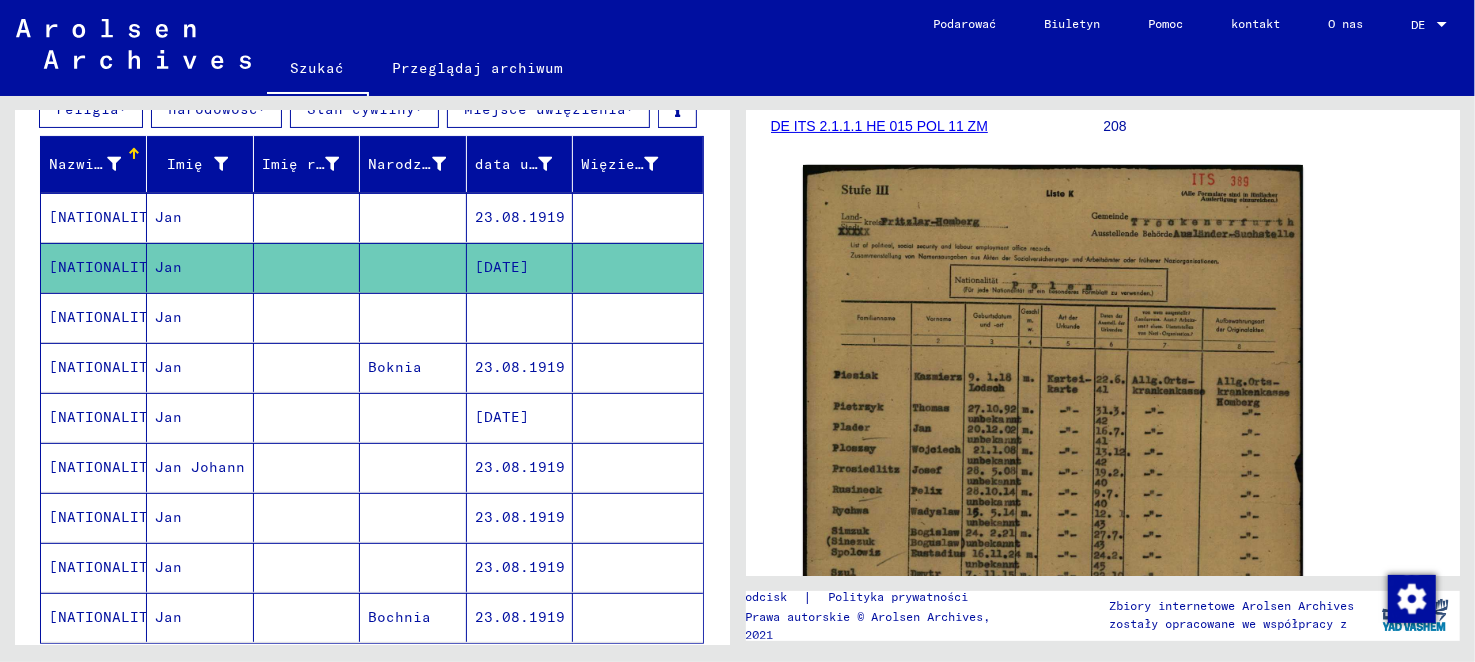 scroll, scrollTop: 300, scrollLeft: 0, axis: vertical 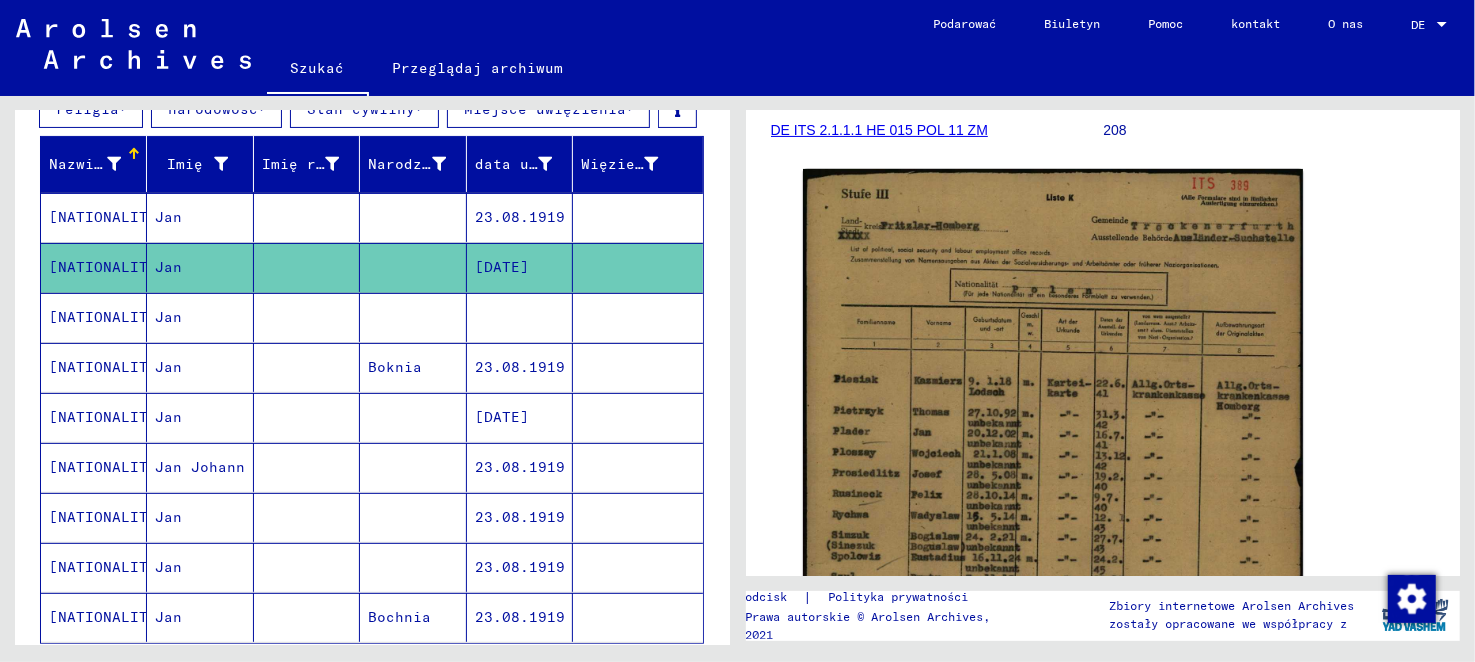 click on "[NATIONALITY]" at bounding box center [107, 367] 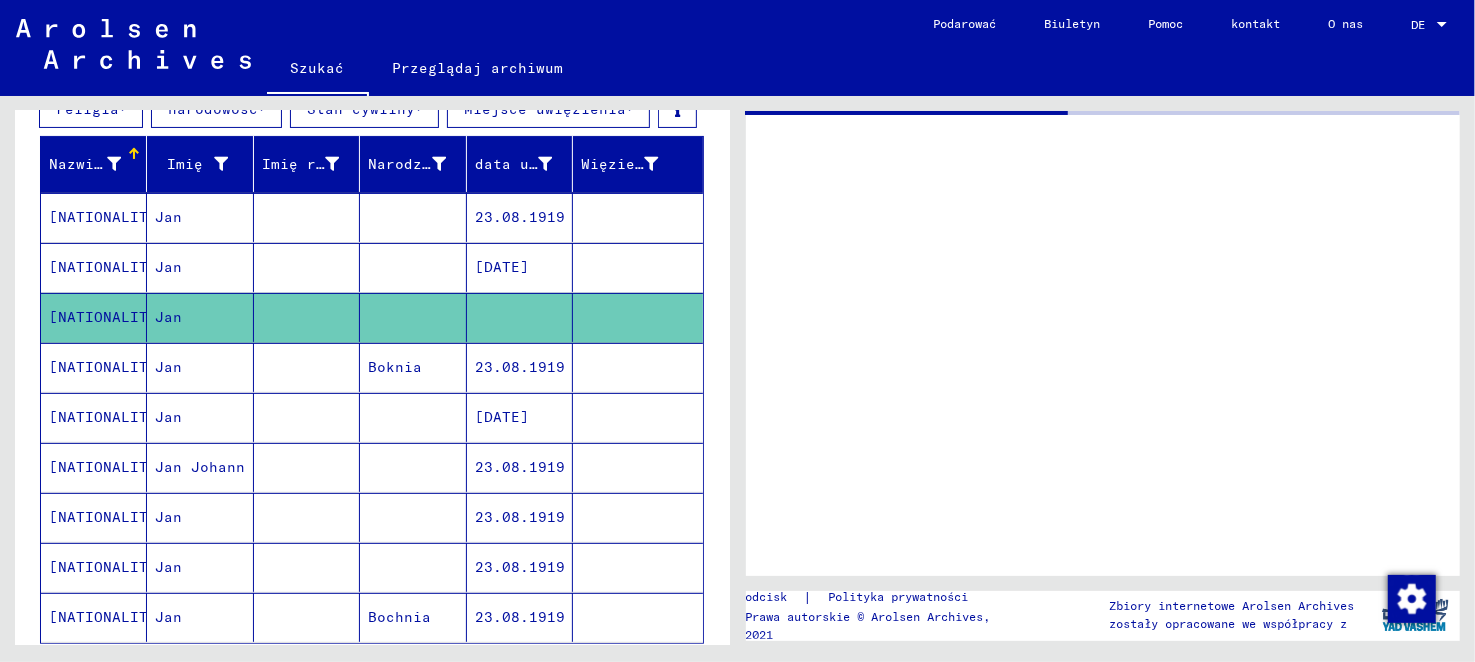 scroll, scrollTop: 0, scrollLeft: 0, axis: both 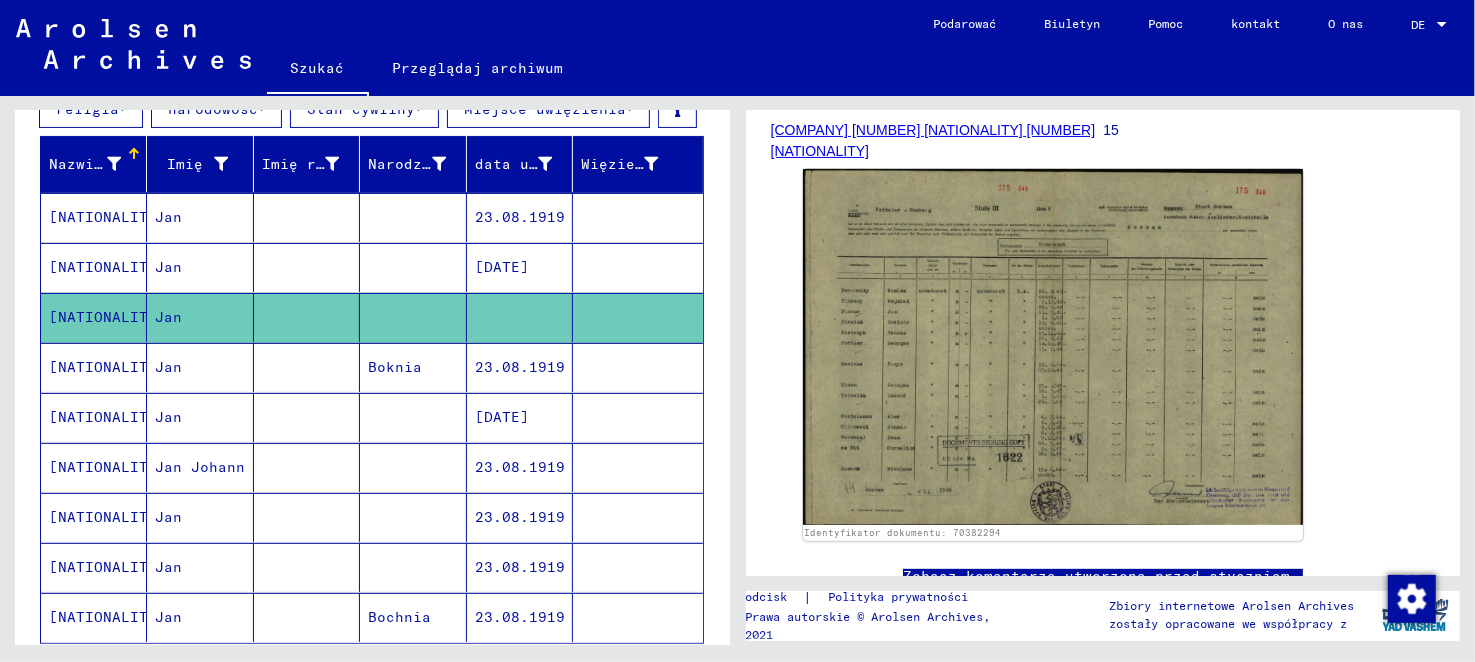 click on "[NATIONALITY]" at bounding box center (107, 417) 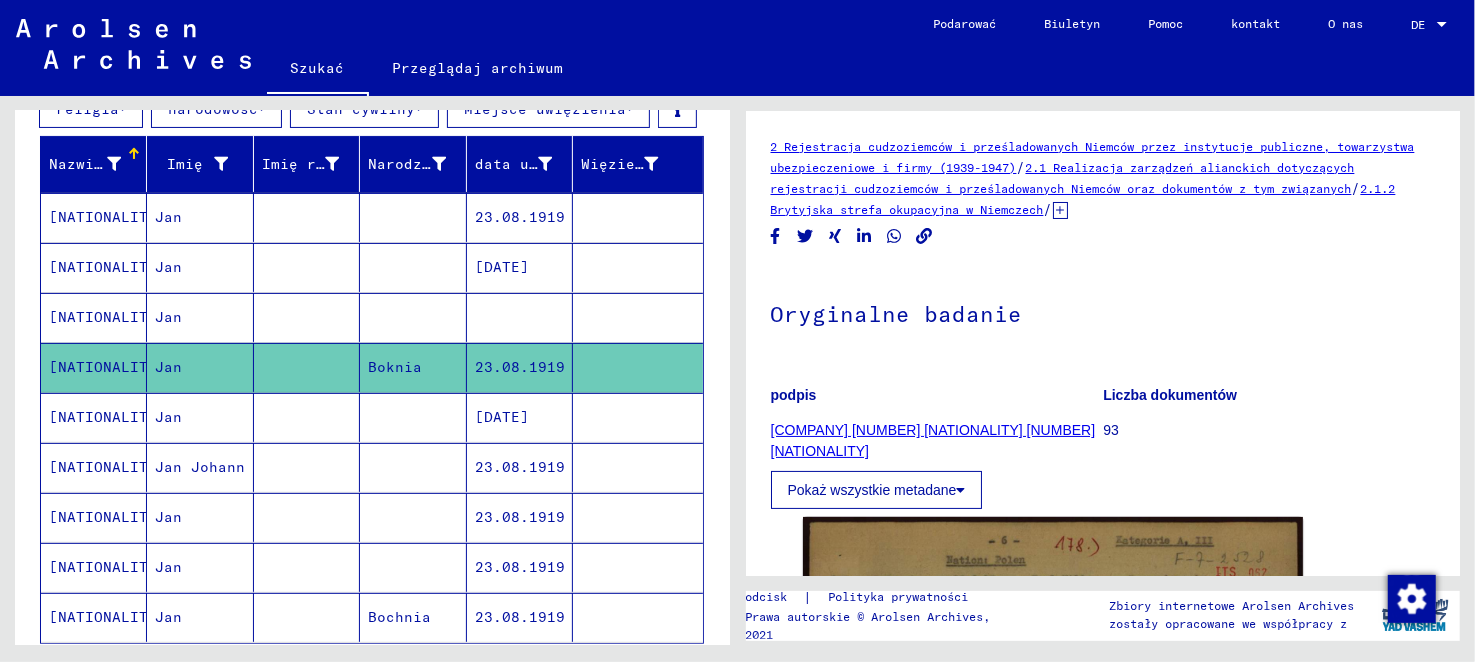 scroll, scrollTop: 0, scrollLeft: 0, axis: both 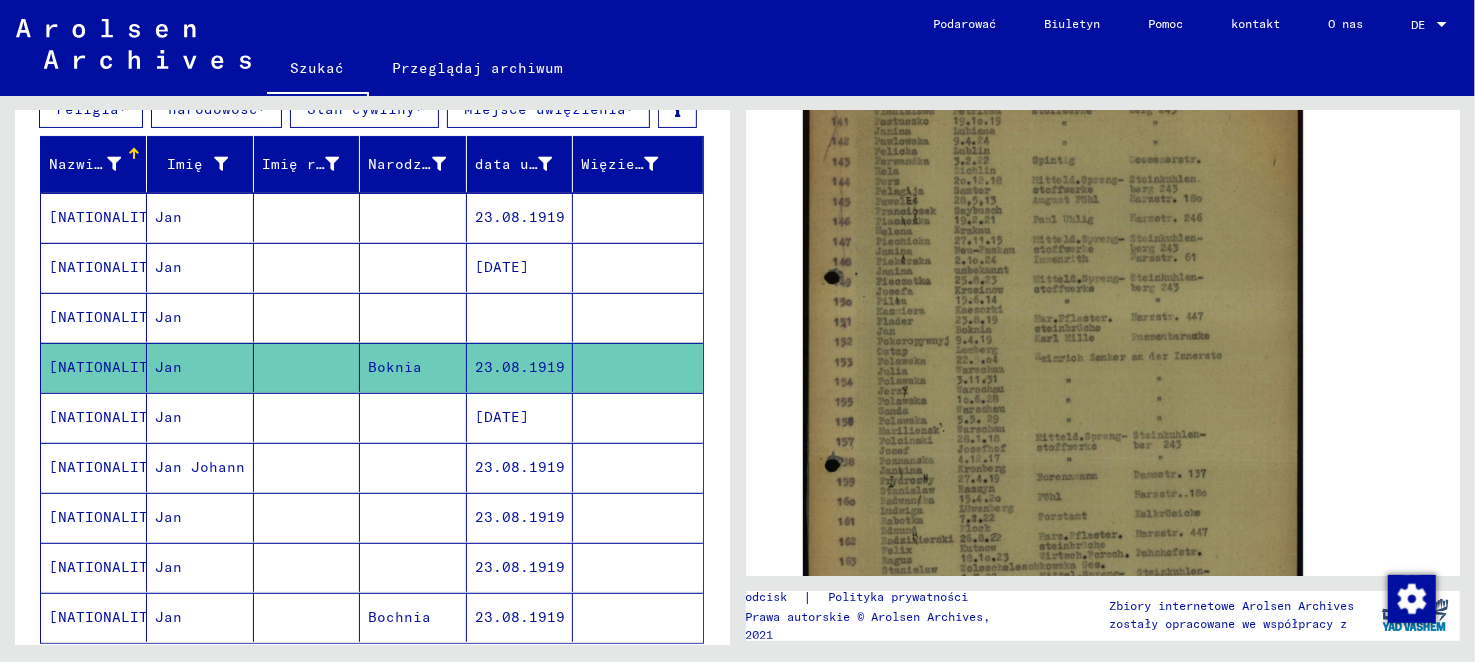 click on "[NATIONALITY]" at bounding box center (107, 467) 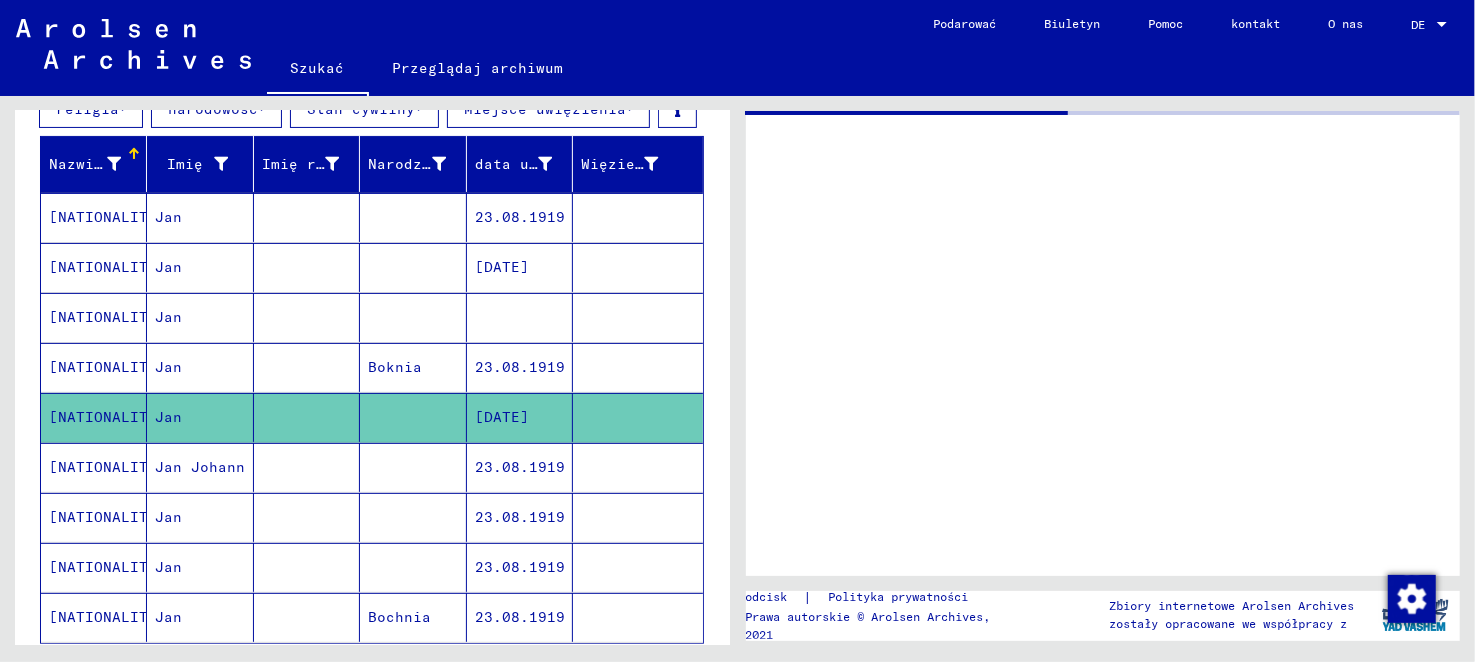 scroll, scrollTop: 0, scrollLeft: 0, axis: both 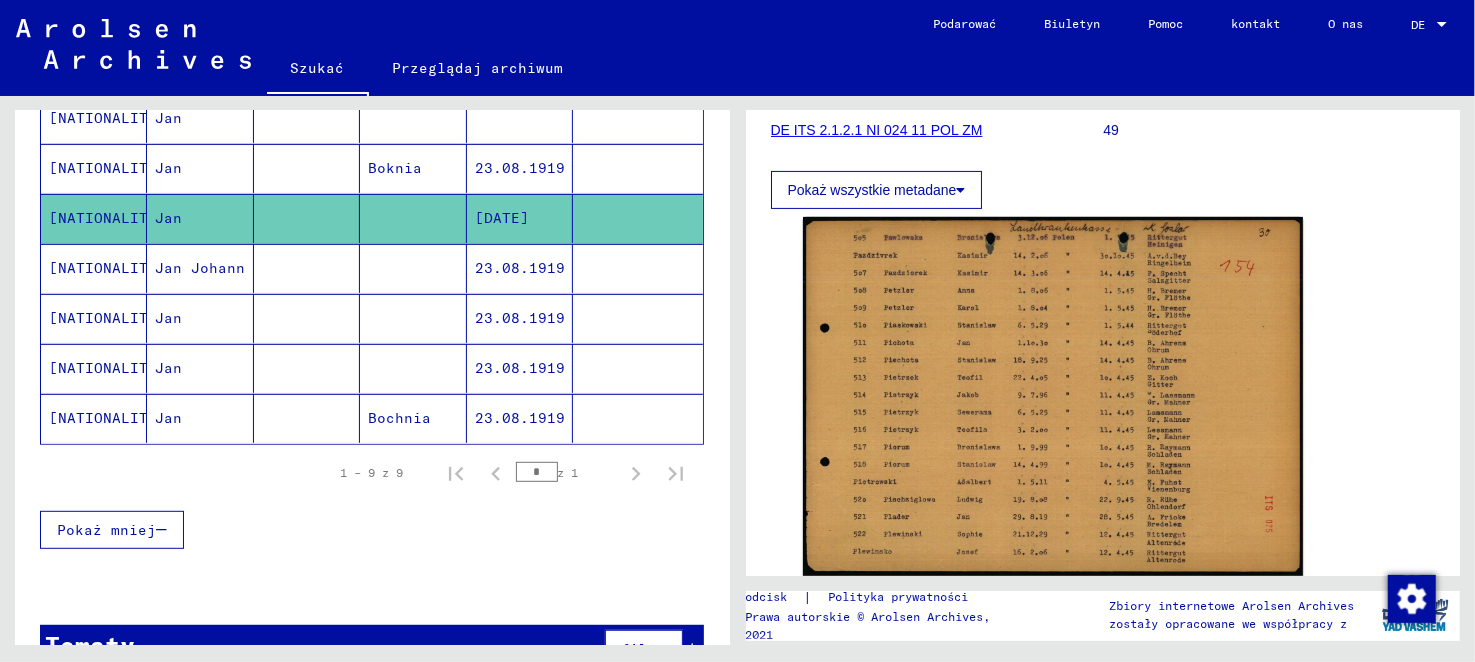 click on "[NATIONALITY]" at bounding box center (107, 318) 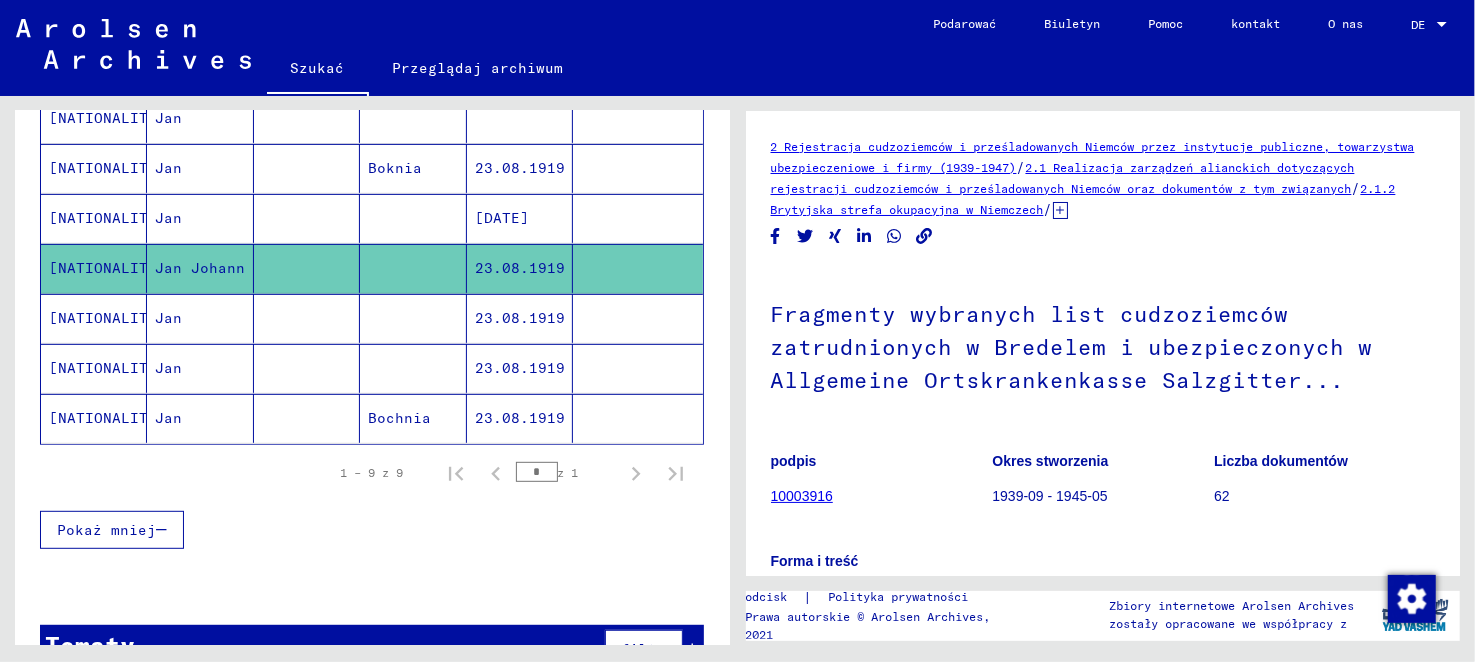 scroll, scrollTop: 0, scrollLeft: 0, axis: both 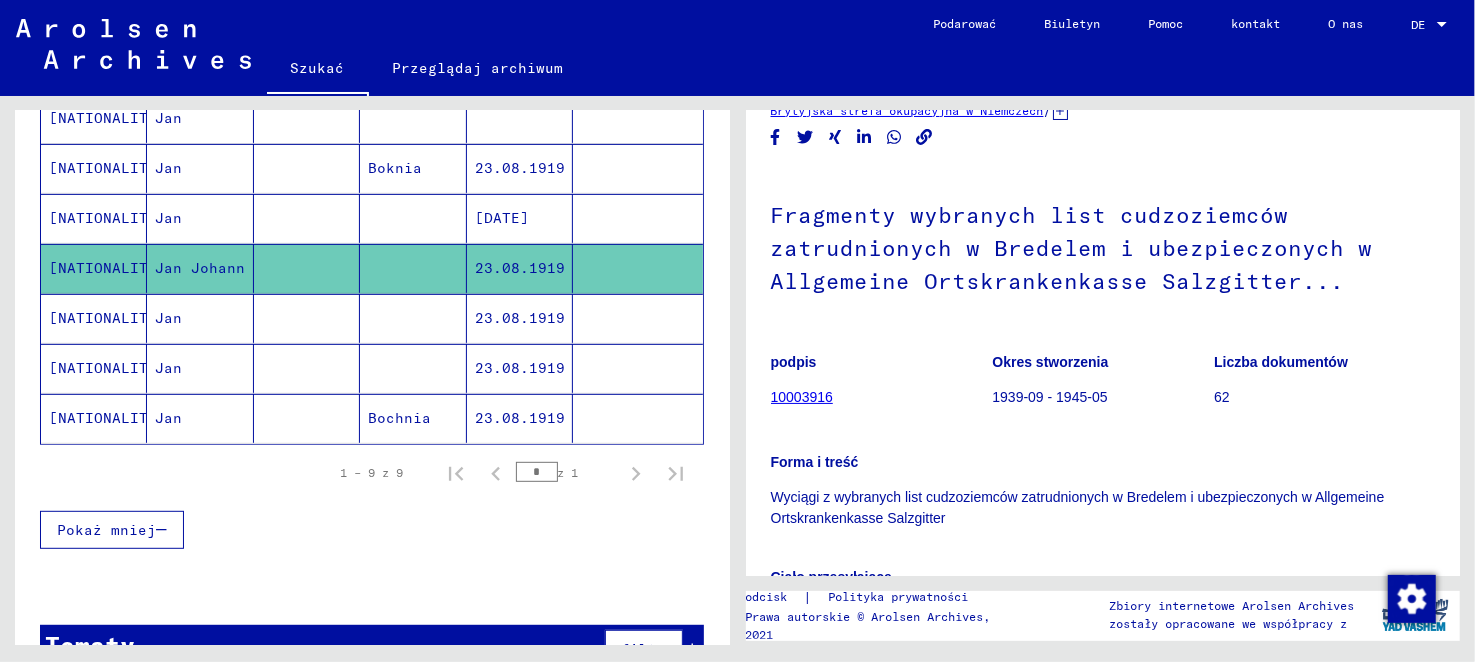 click on "10003916" 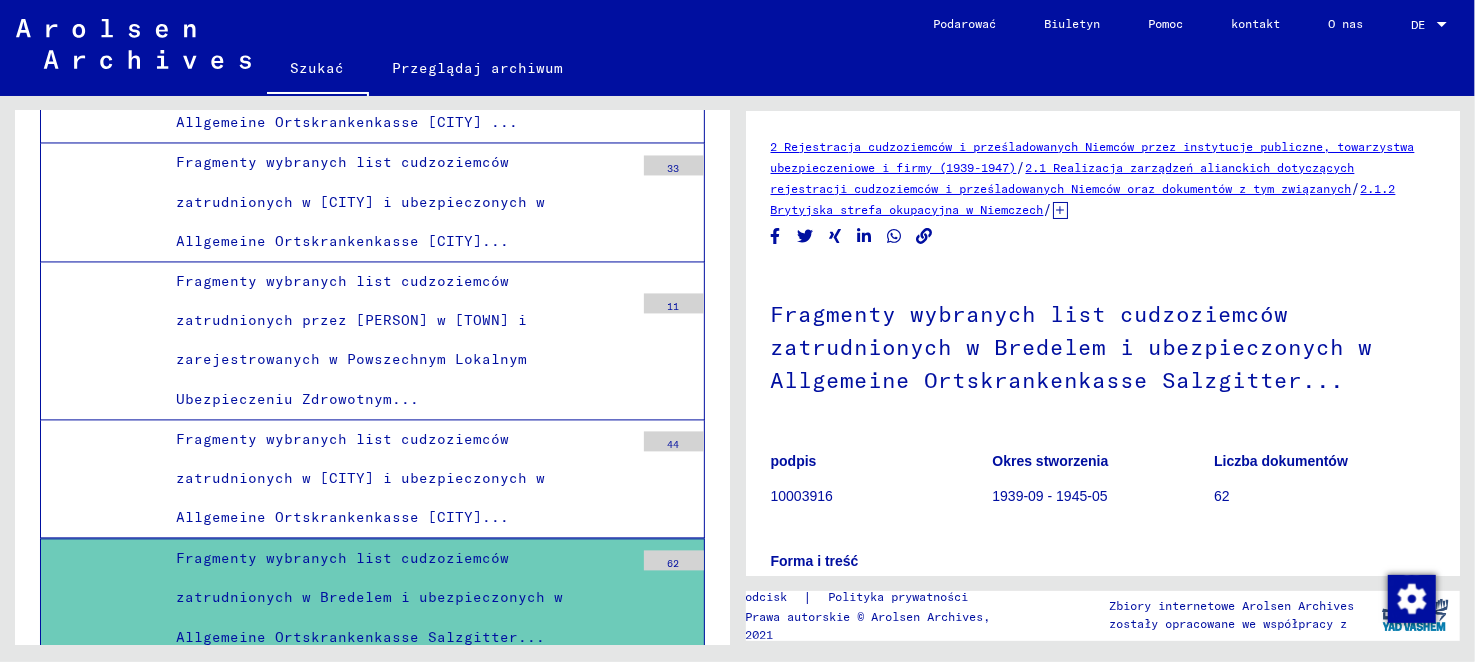 scroll, scrollTop: 6950, scrollLeft: 0, axis: vertical 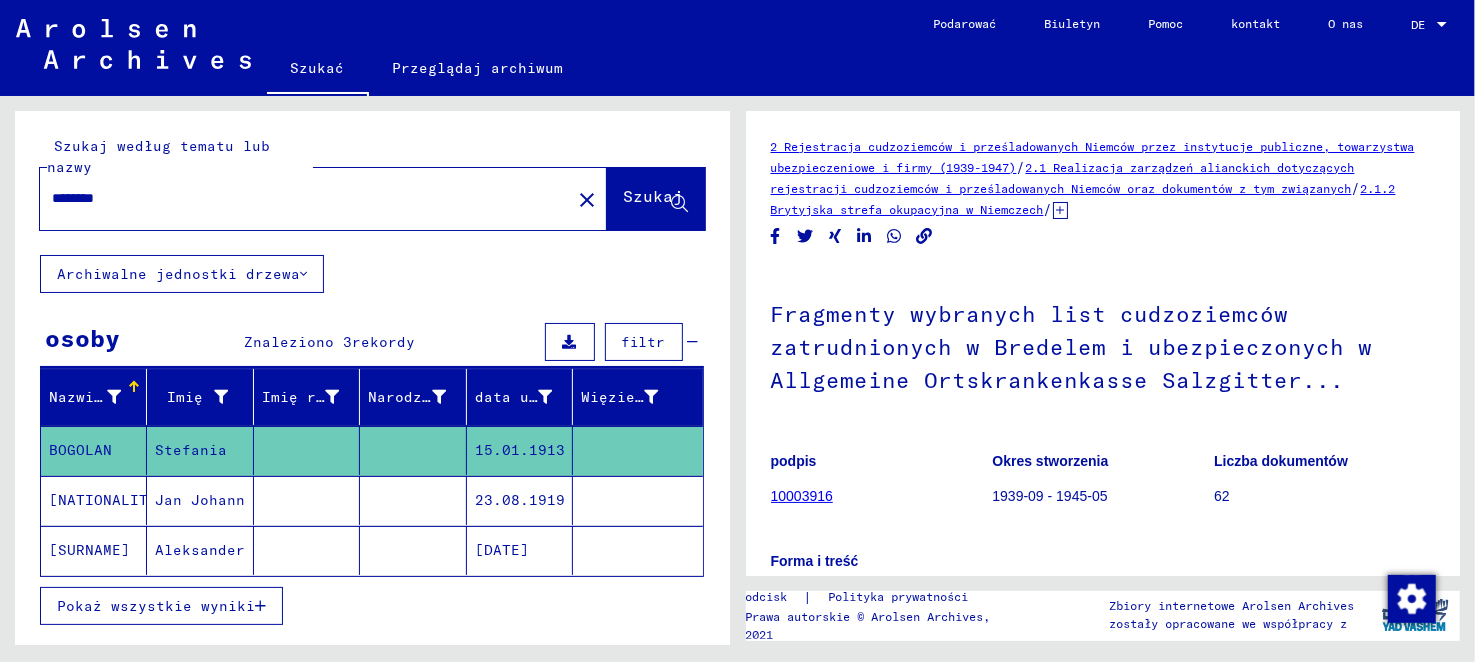 type on "**********" 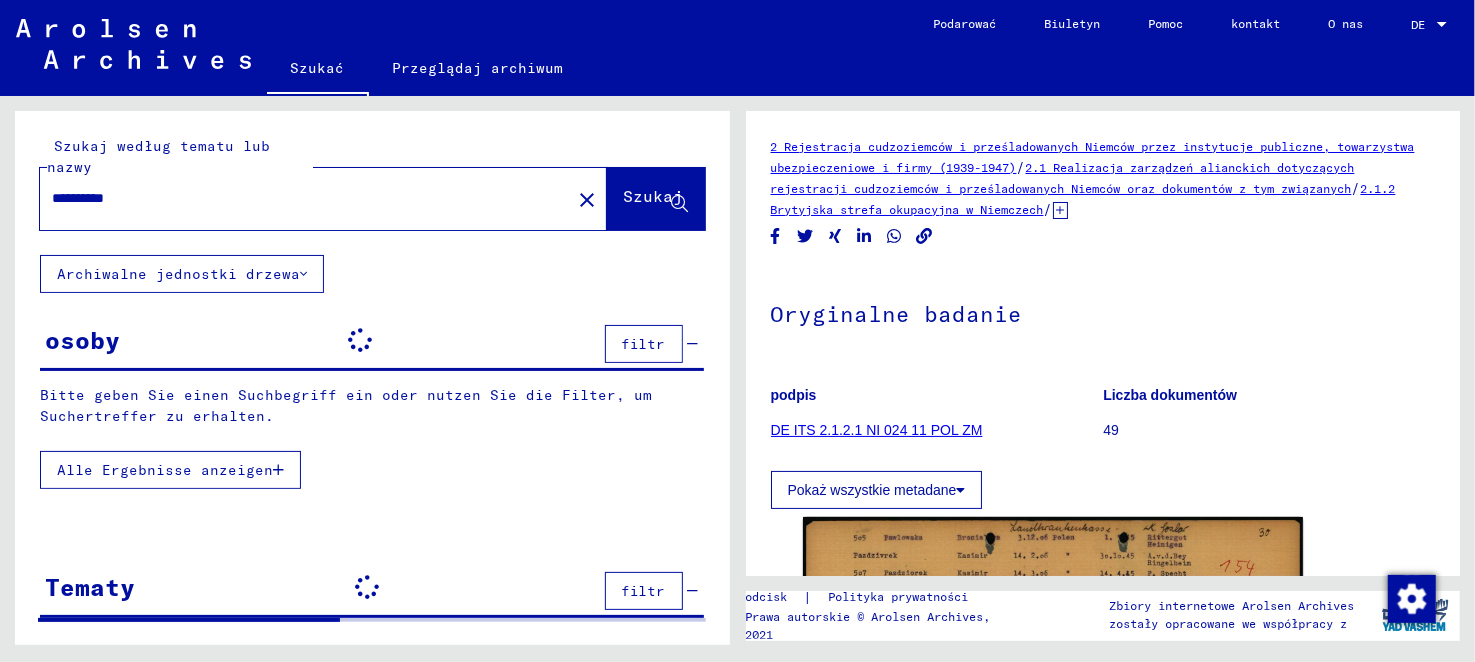 scroll, scrollTop: 0, scrollLeft: 0, axis: both 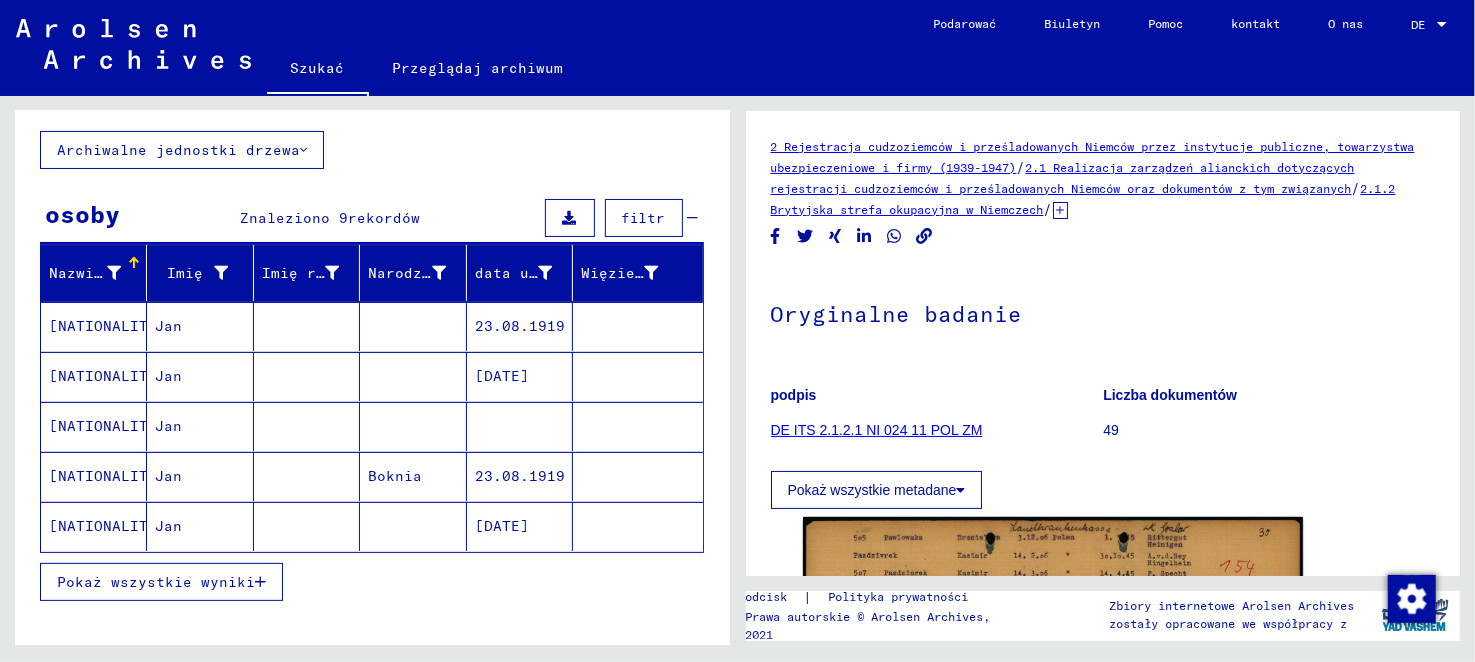 click on "[NATIONALITY]" at bounding box center [107, 376] 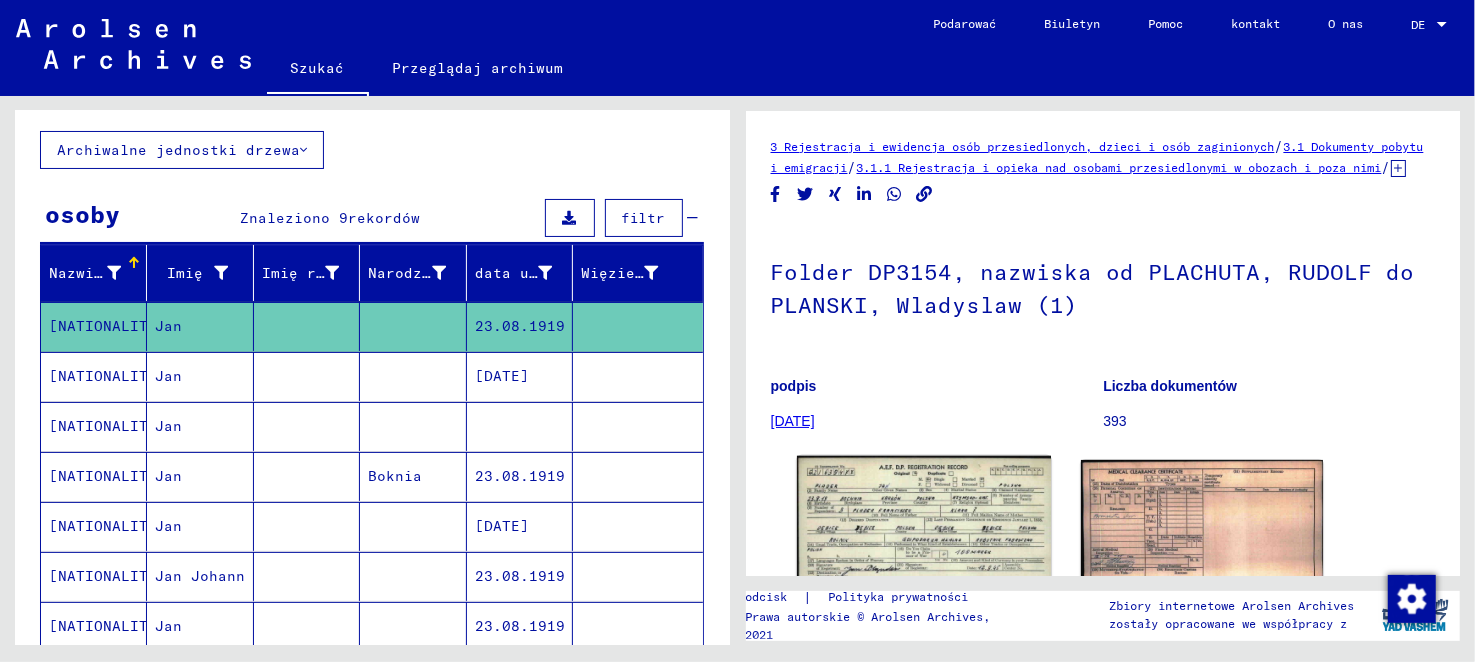 scroll, scrollTop: 0, scrollLeft: 0, axis: both 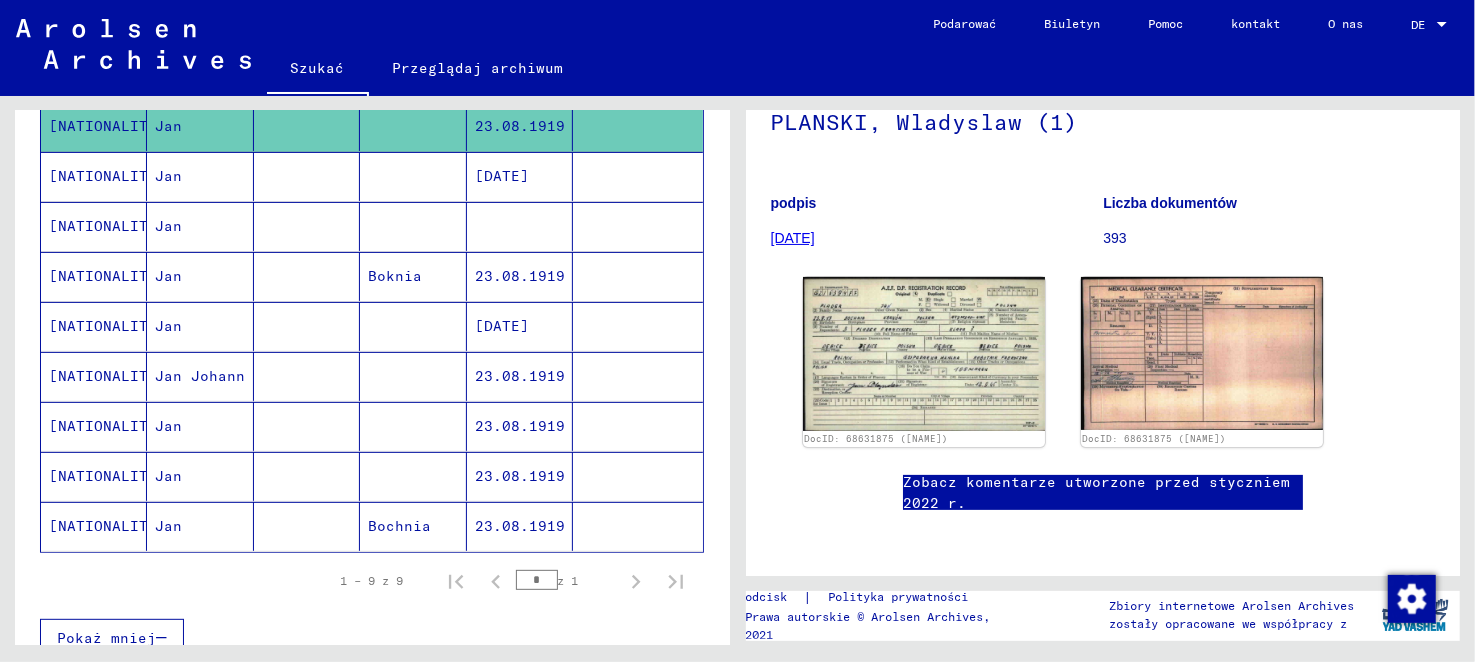 click on "[NATIONALITY]" at bounding box center [107, 376] 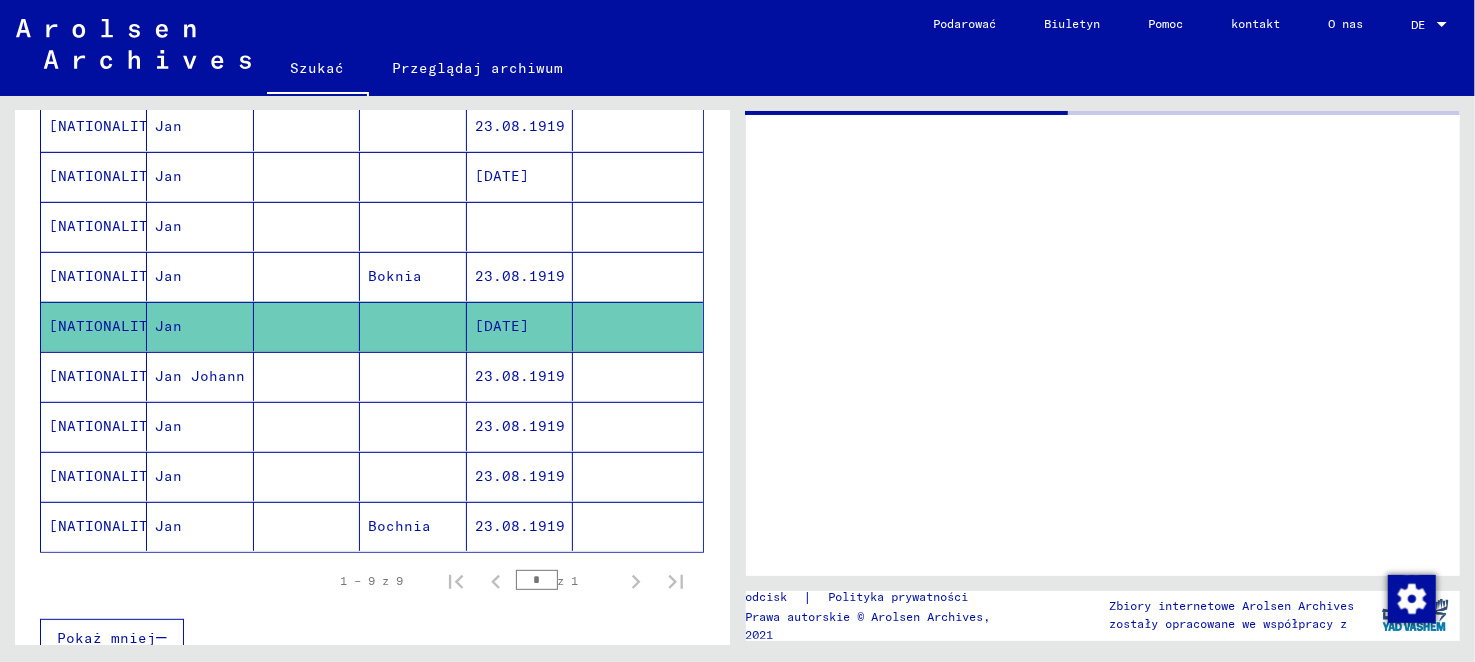 scroll, scrollTop: 0, scrollLeft: 0, axis: both 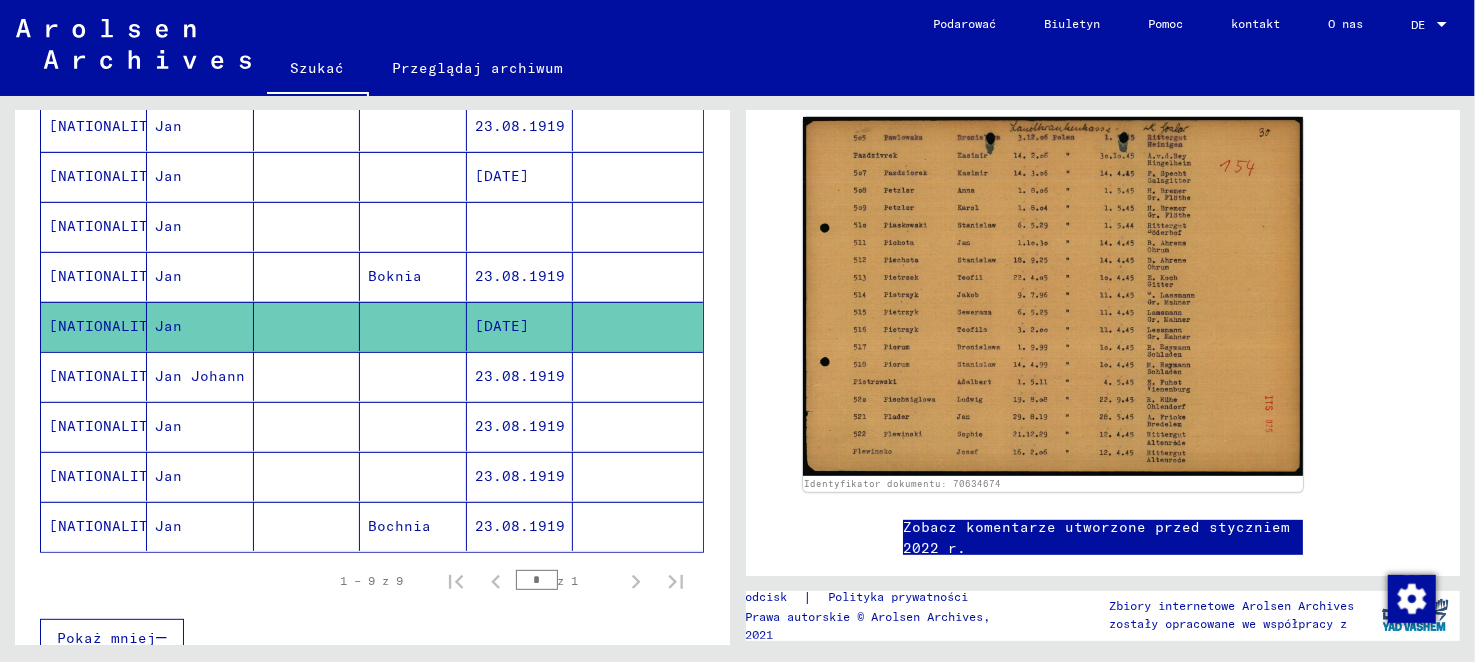 click on "[NATIONALITY]" at bounding box center [107, 426] 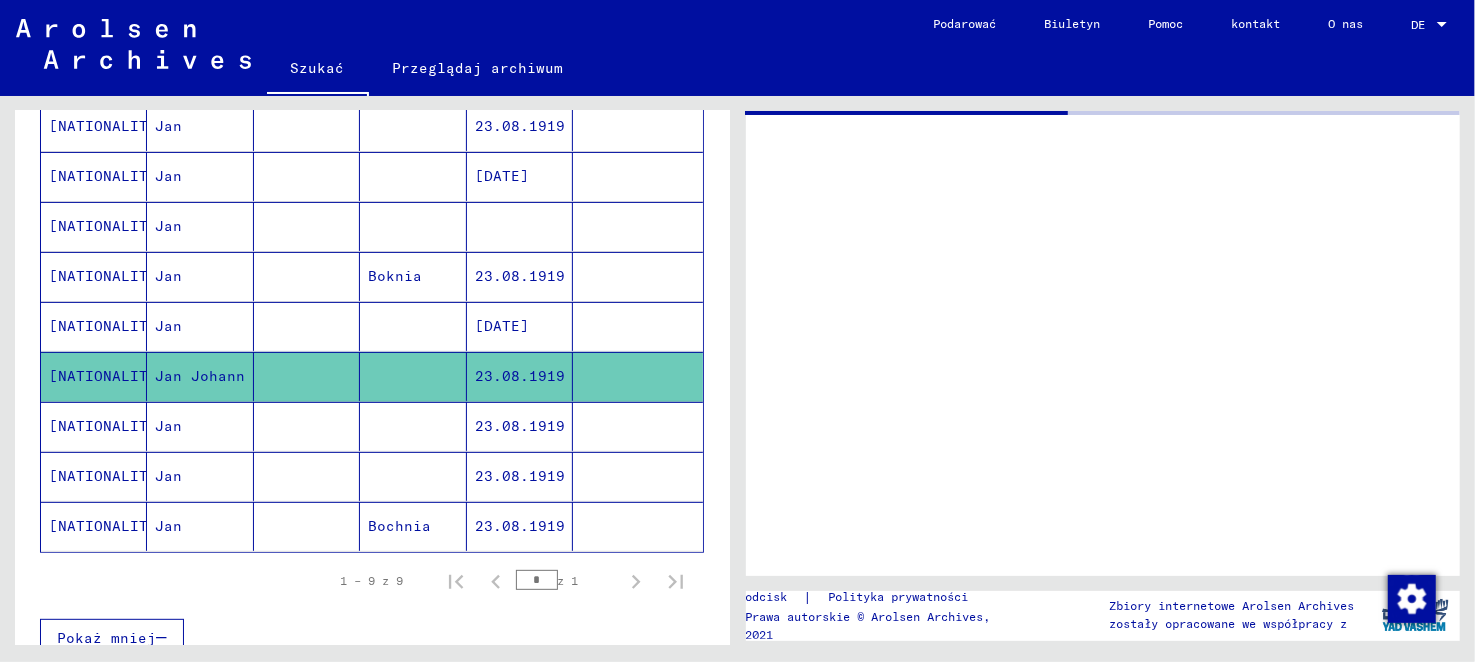 scroll, scrollTop: 0, scrollLeft: 0, axis: both 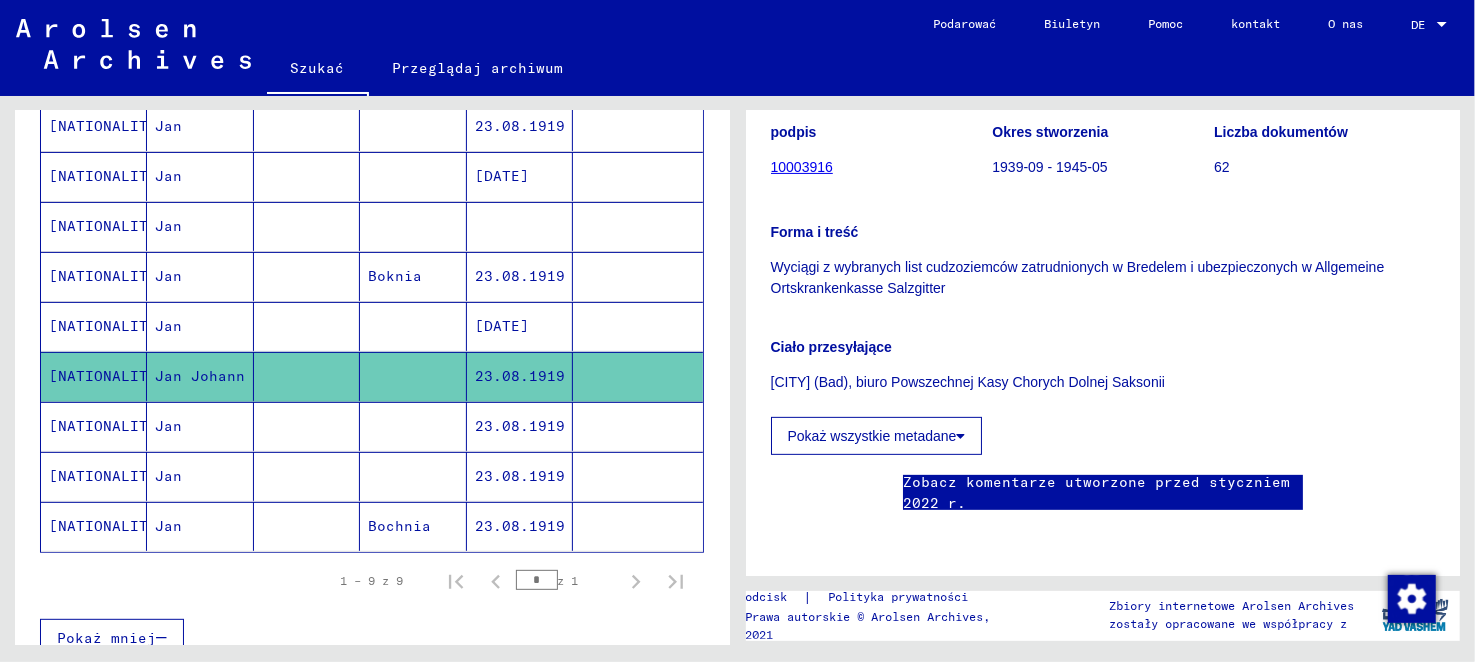 click on "Pokaż wszystkie metadane" 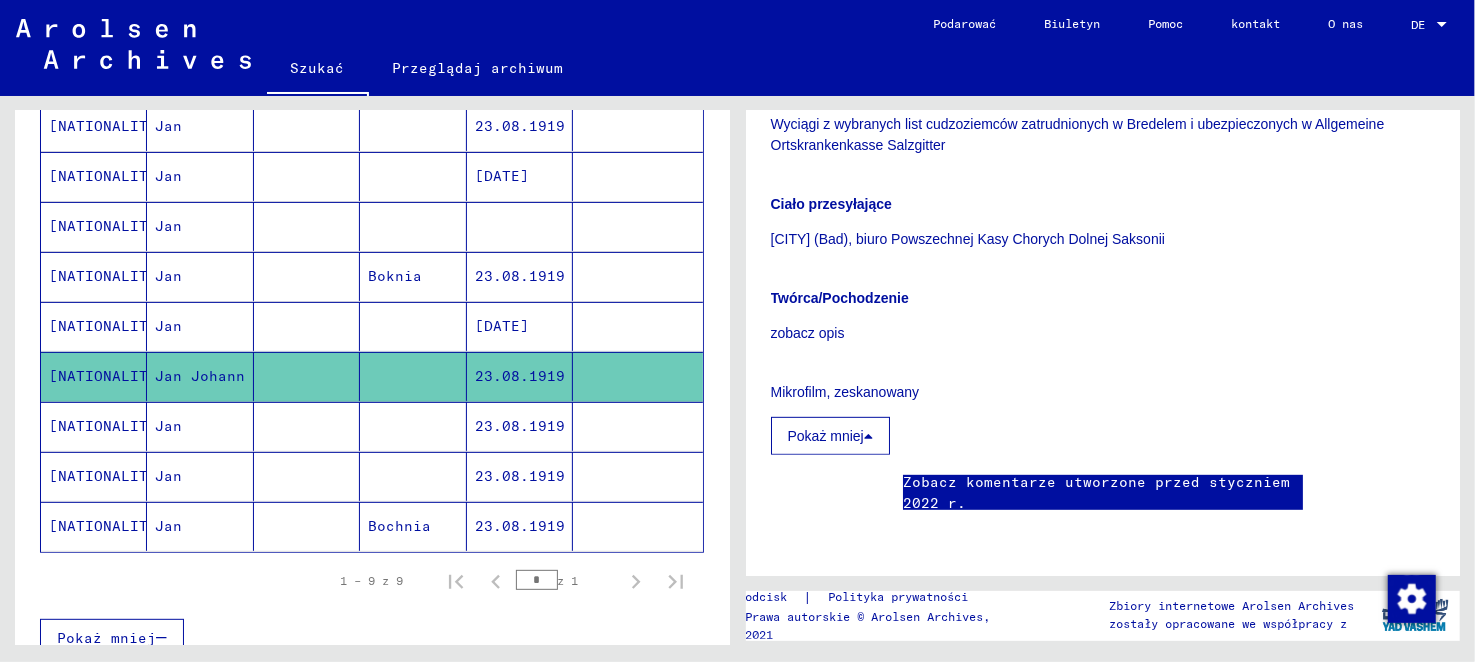 scroll, scrollTop: 599, scrollLeft: 0, axis: vertical 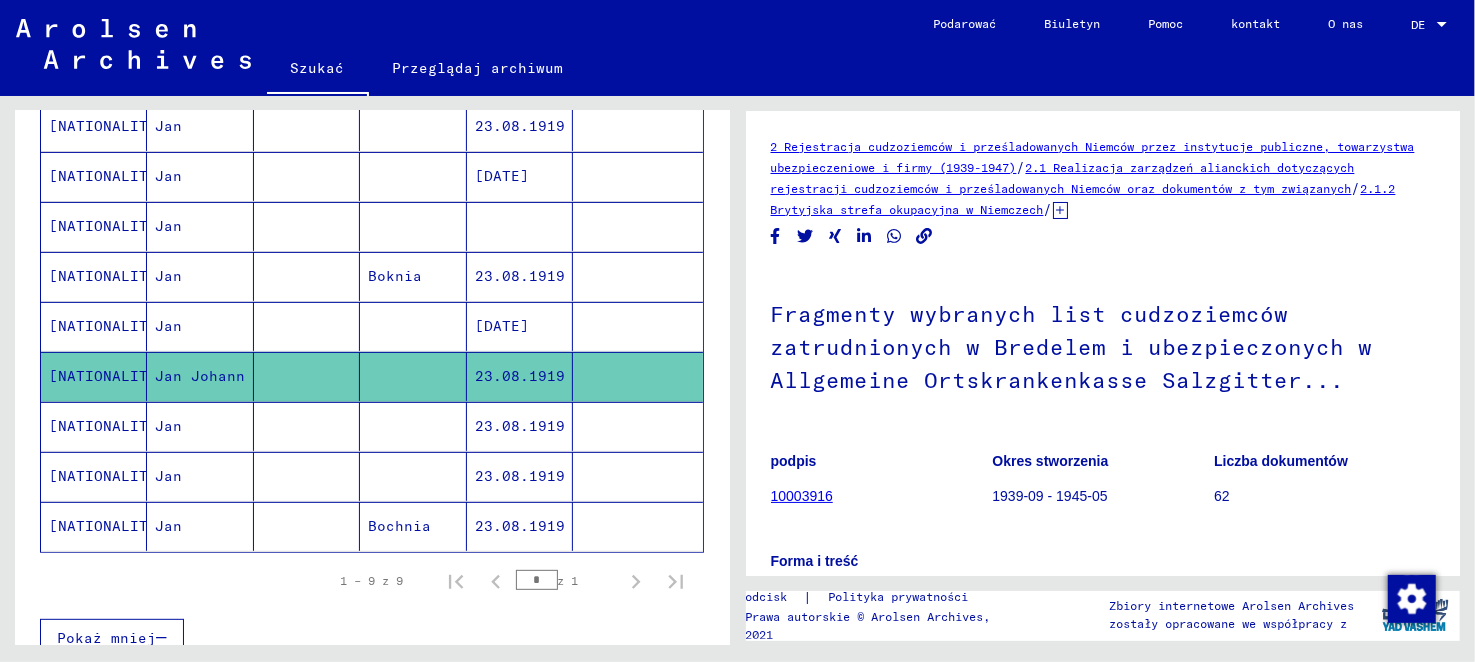 click on "2 Rejestracja cudzoziemców i prześladowanych Niemców przez instytucje publiczne, towarzystwa ubezpieczeniowe i firmy (1939-1947)" 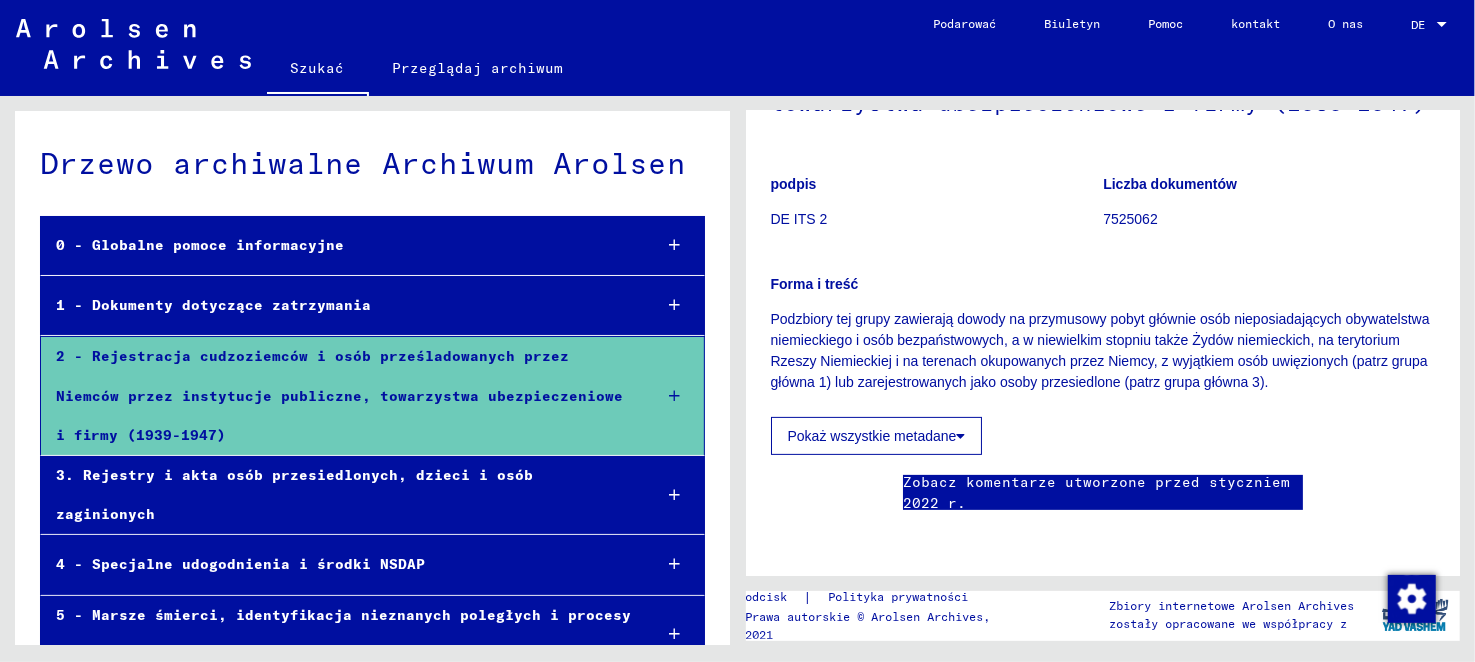 scroll, scrollTop: 1131, scrollLeft: 0, axis: vertical 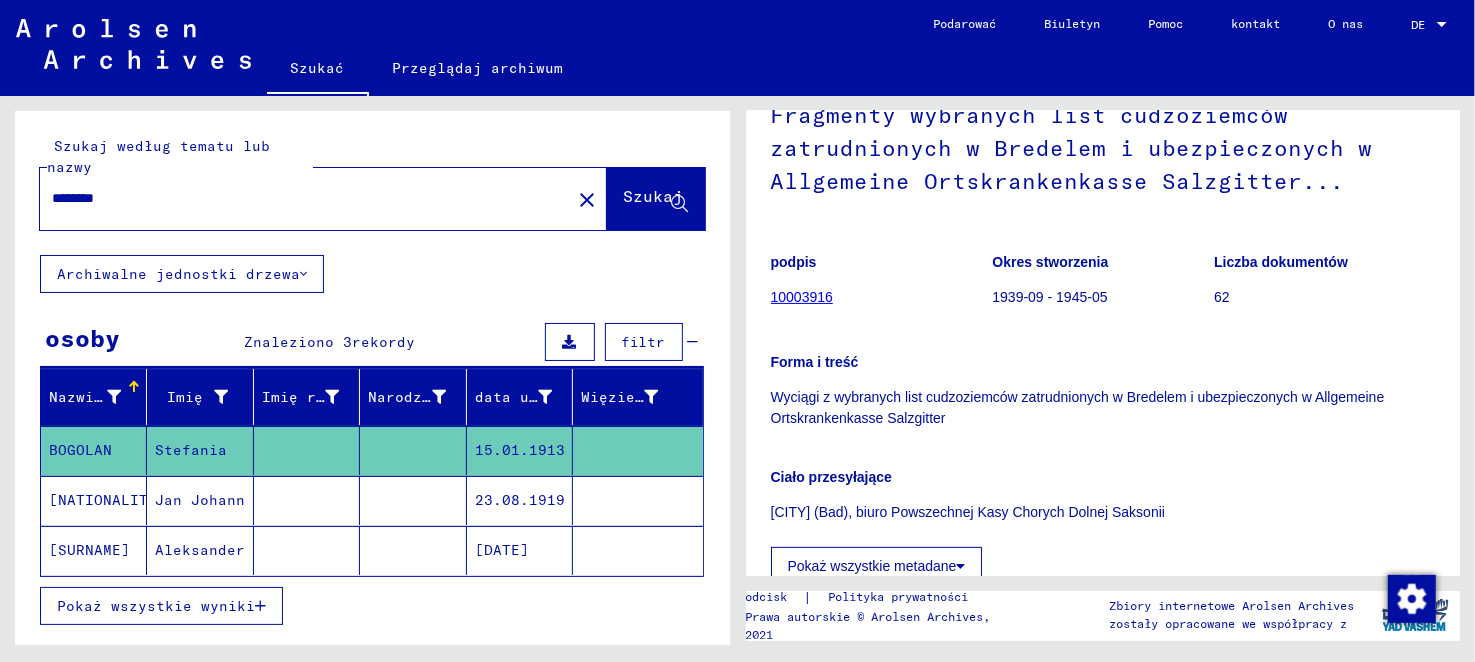 type on "**********" 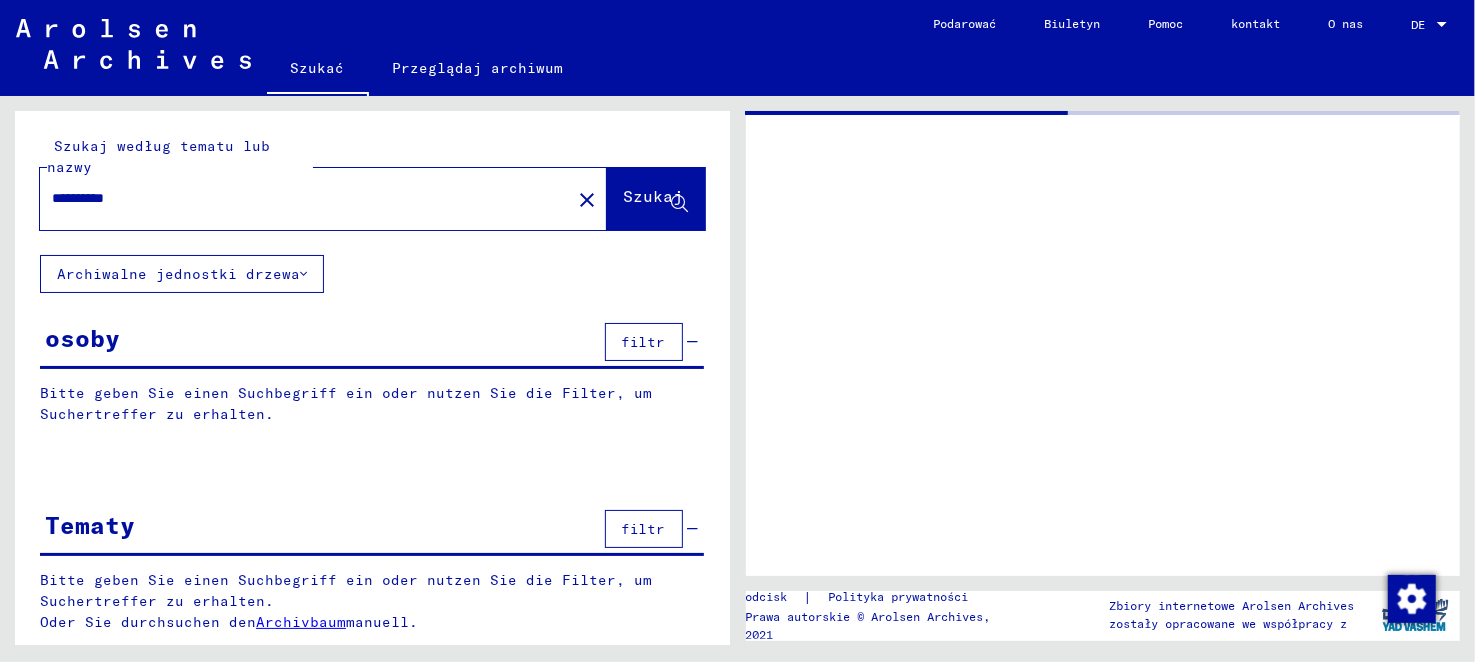 scroll, scrollTop: 0, scrollLeft: 0, axis: both 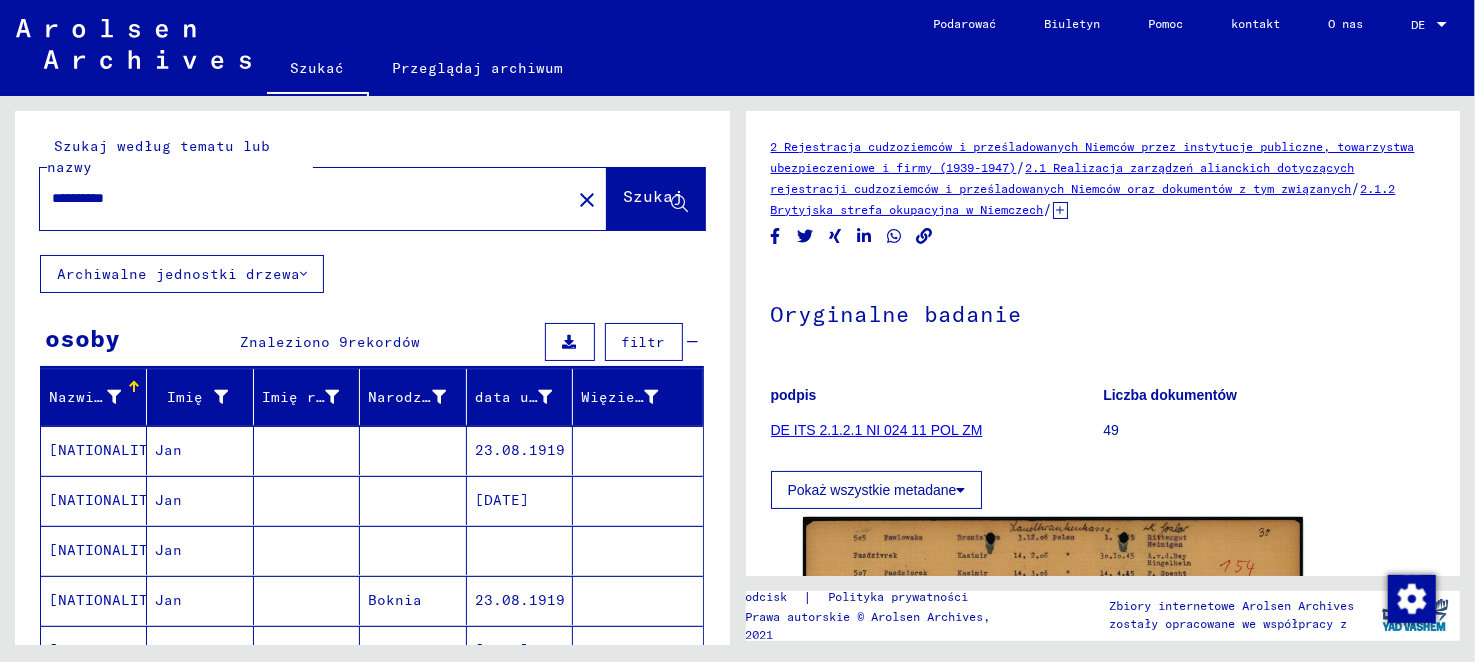 click on "[NATIONALITY]" at bounding box center [107, 500] 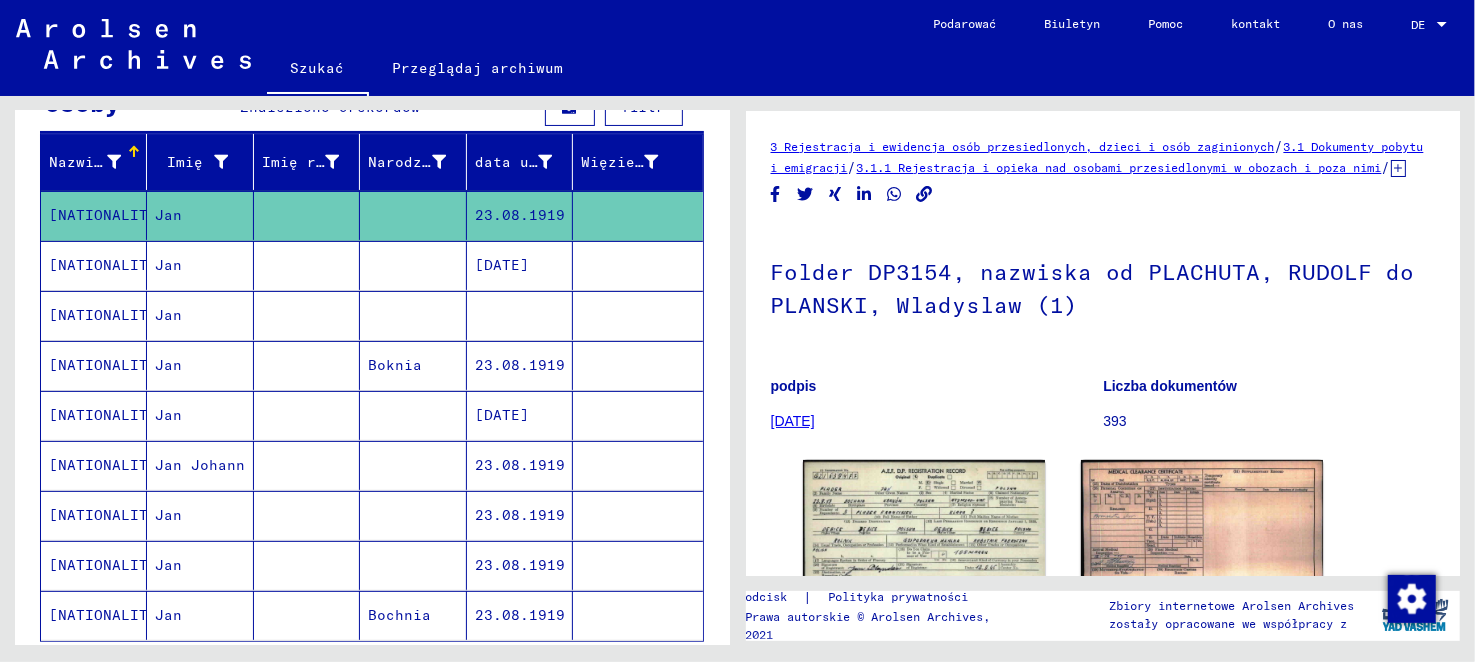 scroll, scrollTop: 0, scrollLeft: 0, axis: both 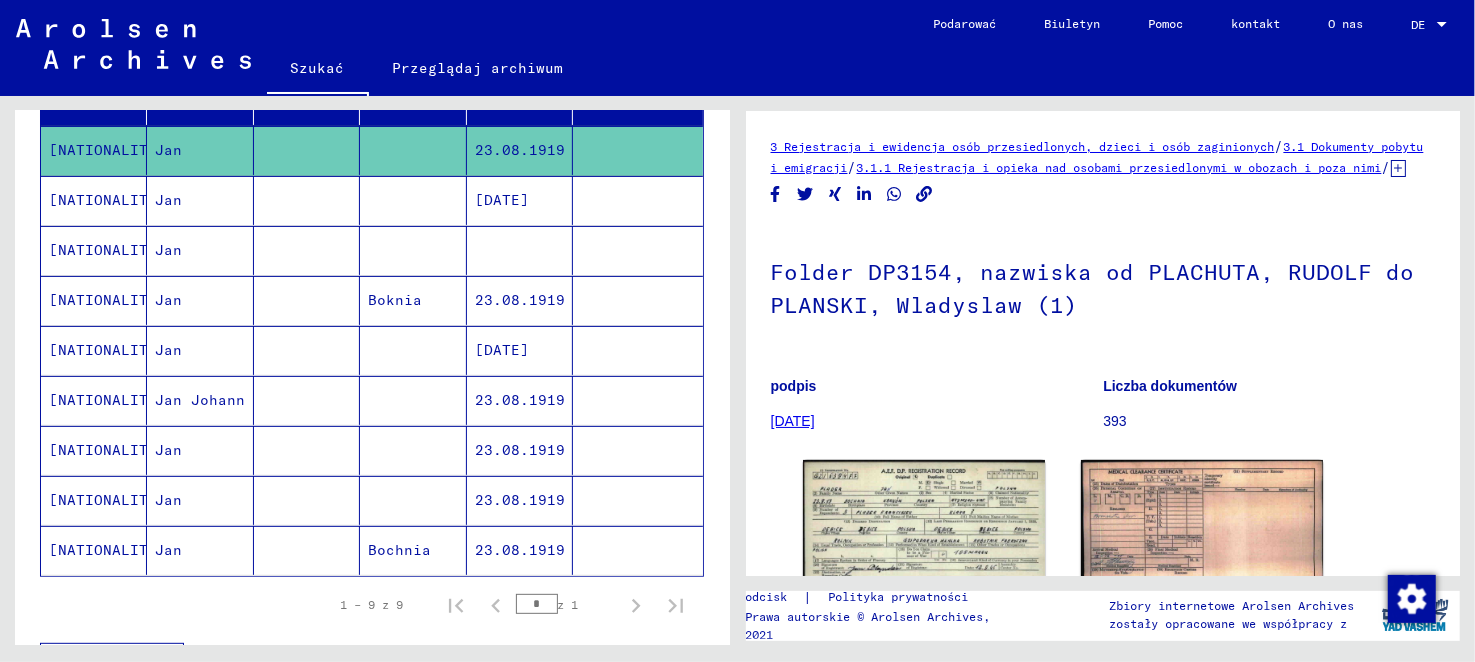 click on "[NATIONALITY]" at bounding box center (94, 500) 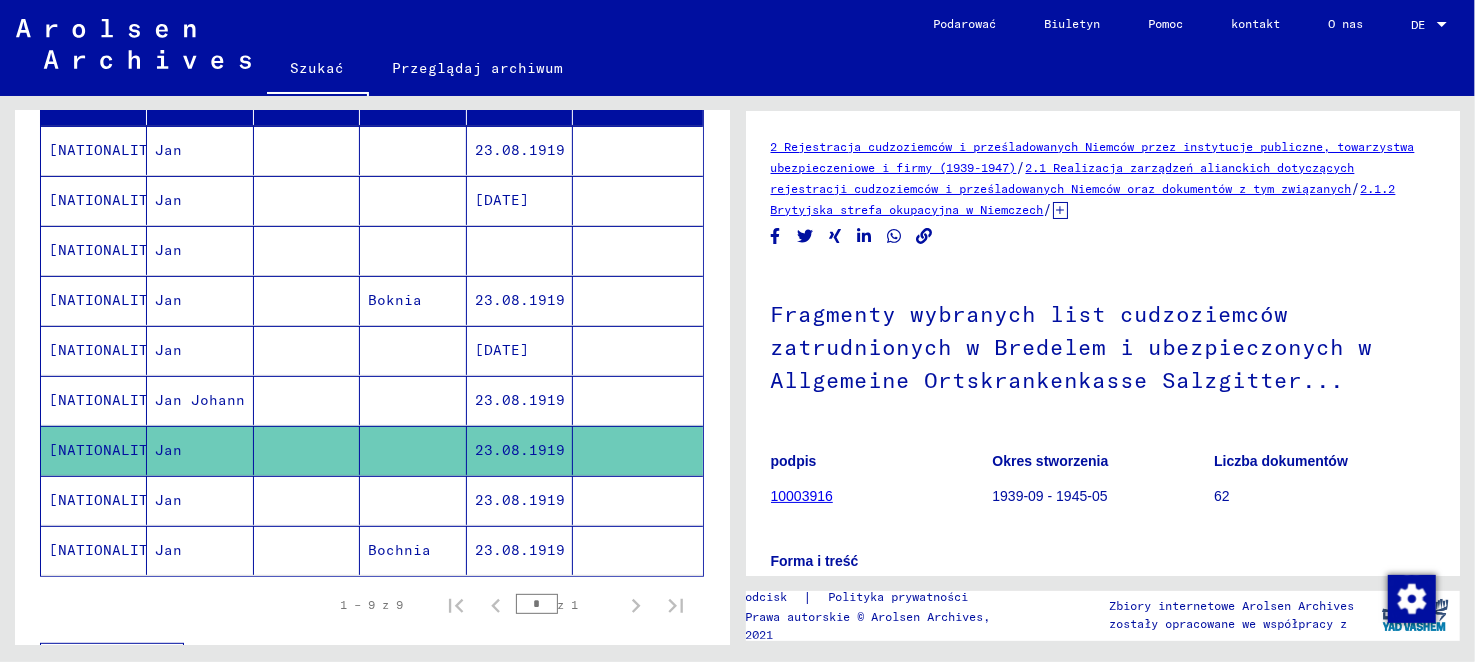 scroll, scrollTop: 0, scrollLeft: 0, axis: both 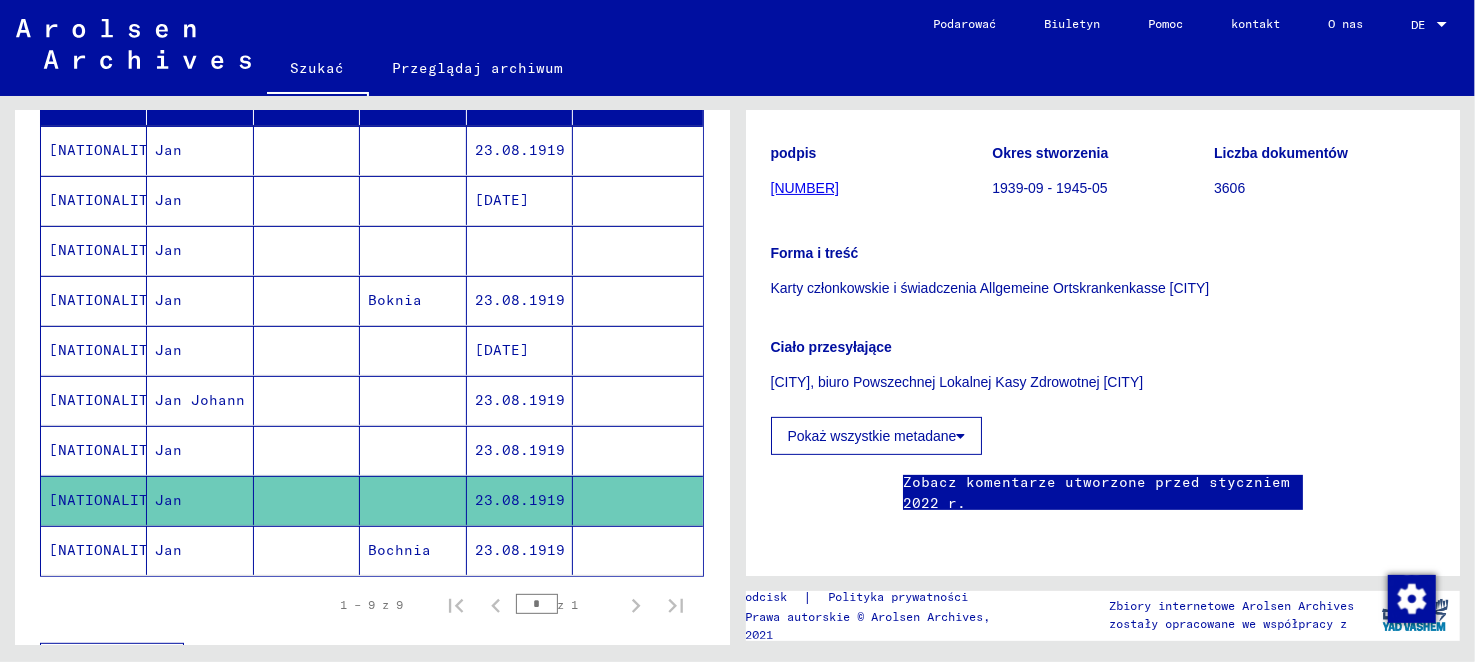 click on "[NATIONALITY]" 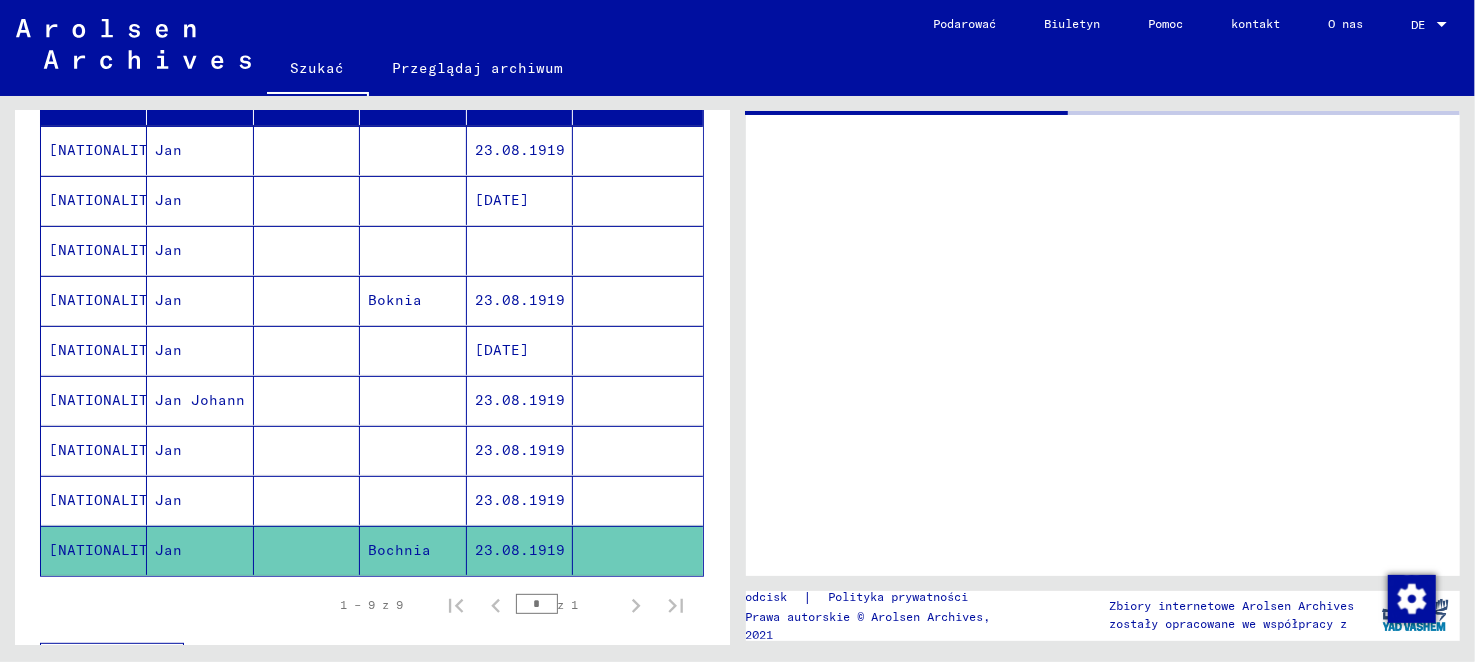 scroll, scrollTop: 0, scrollLeft: 0, axis: both 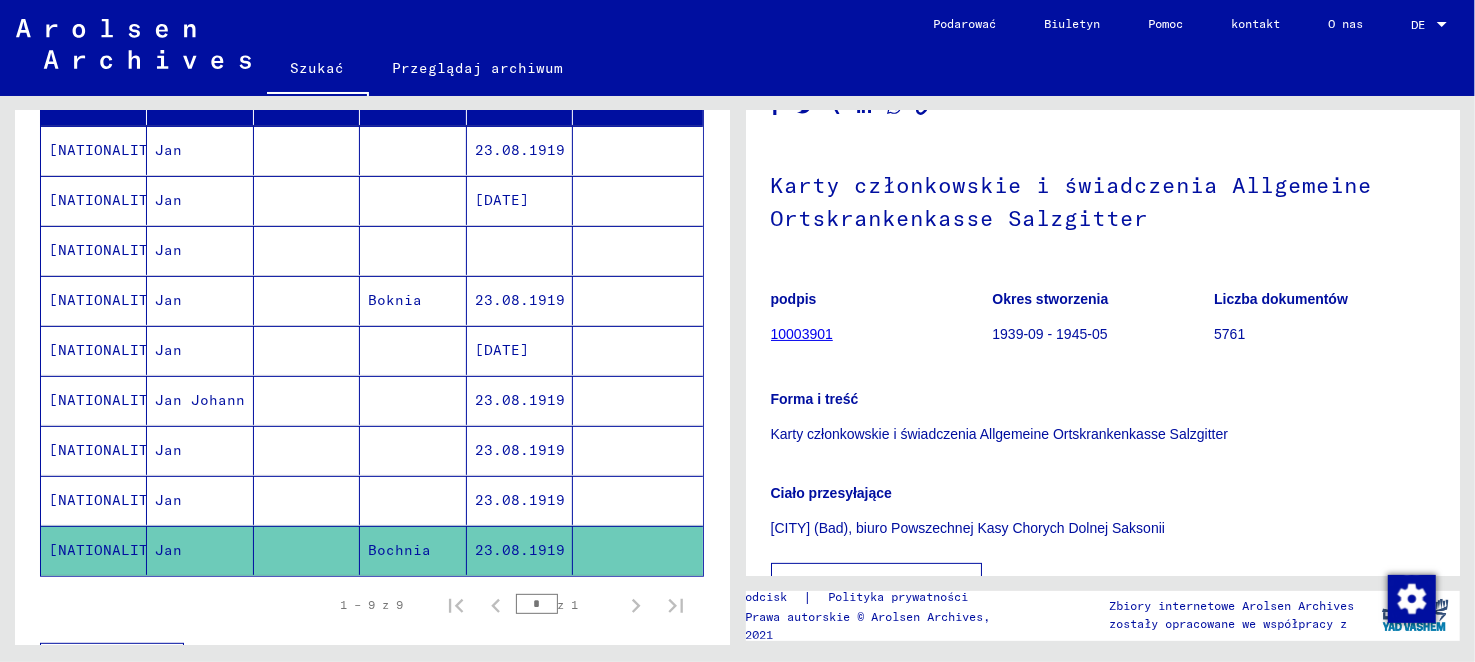 click on "10003901" 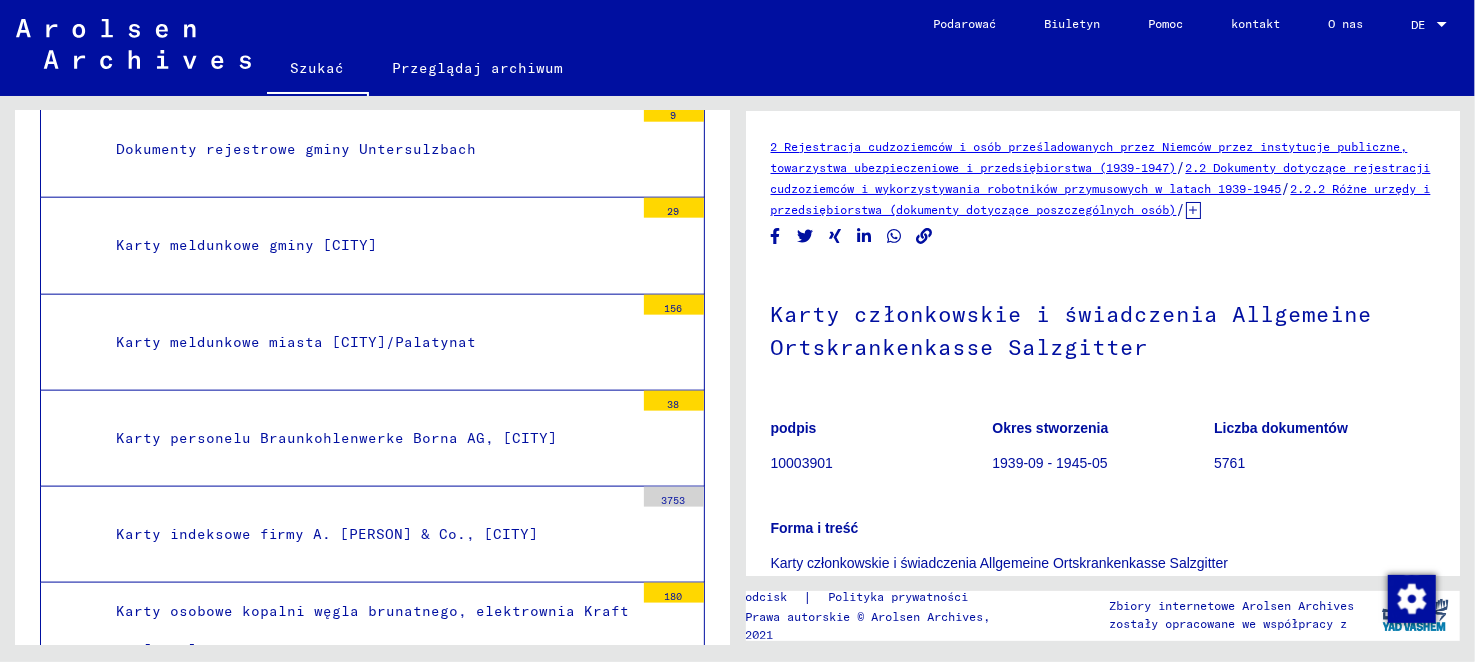 scroll, scrollTop: 23387, scrollLeft: 0, axis: vertical 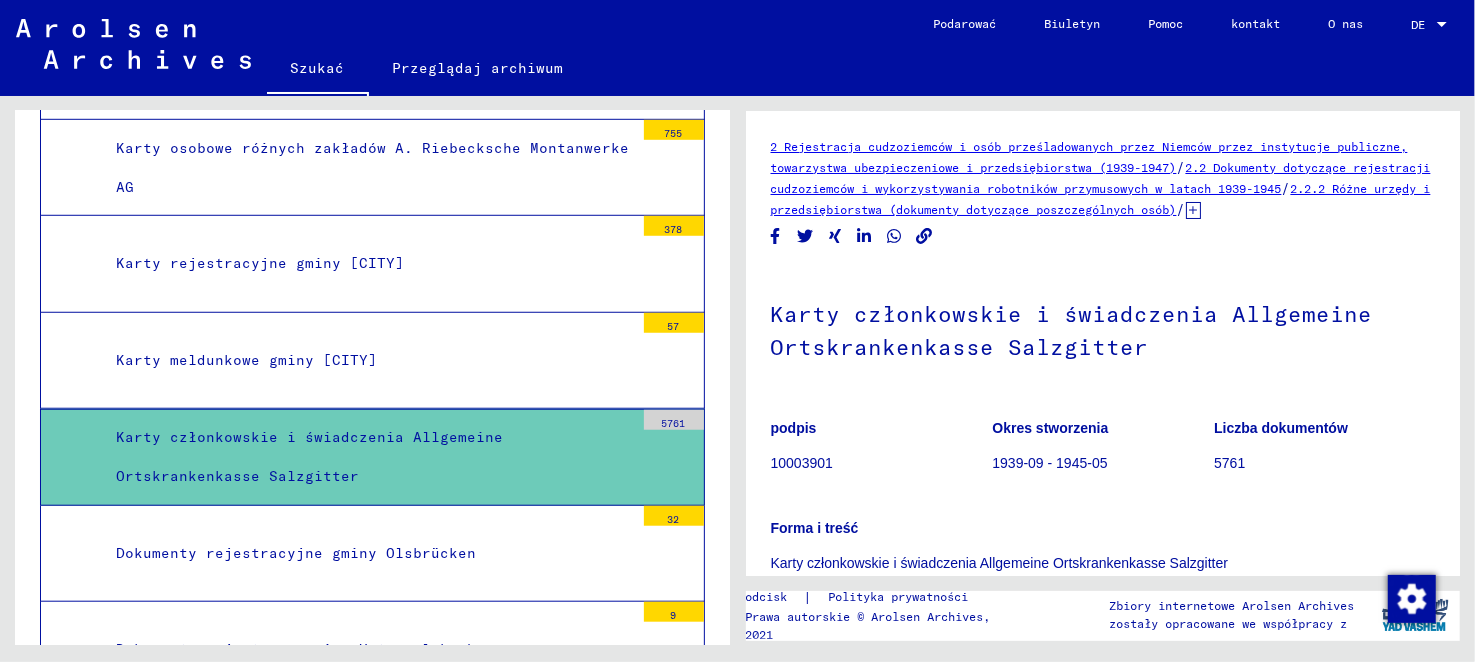 click on "Karty członkowskie i świadczenia Allgemeine Ortskrankenkasse Salzgitter" at bounding box center (309, 456) 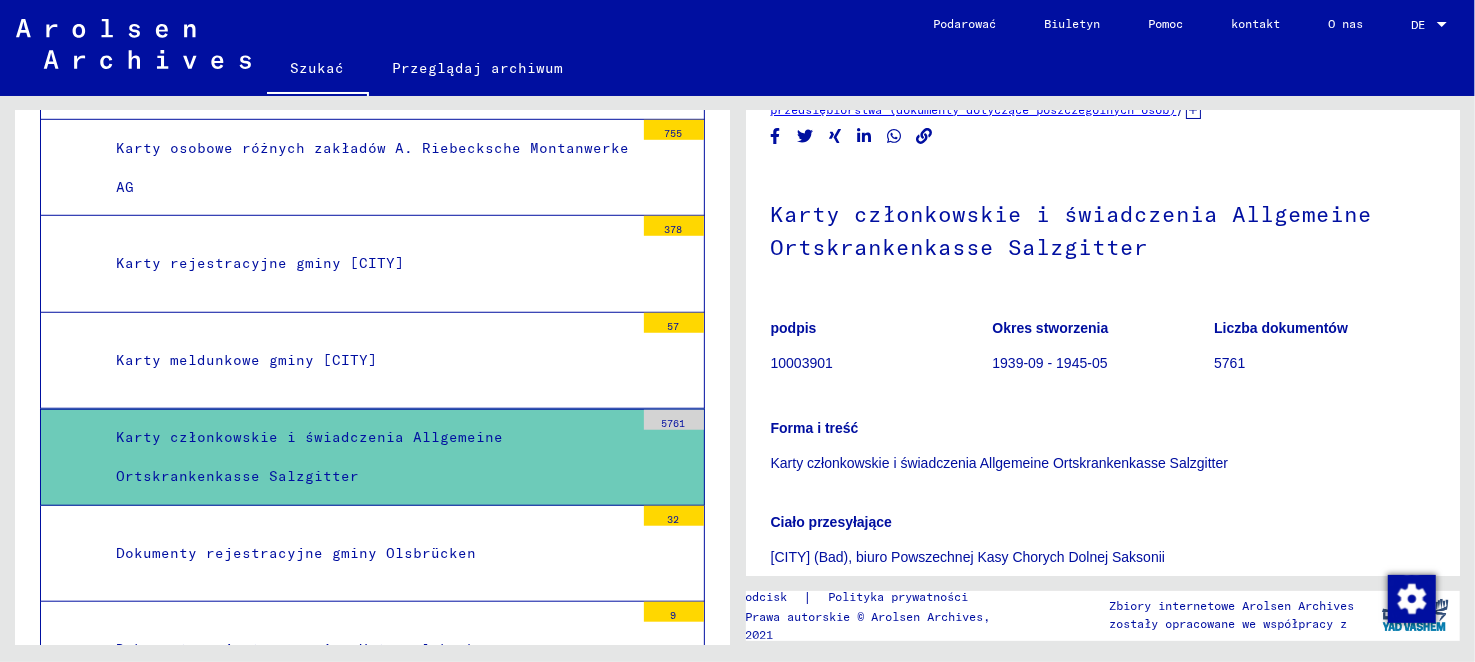 scroll, scrollTop: 99, scrollLeft: 0, axis: vertical 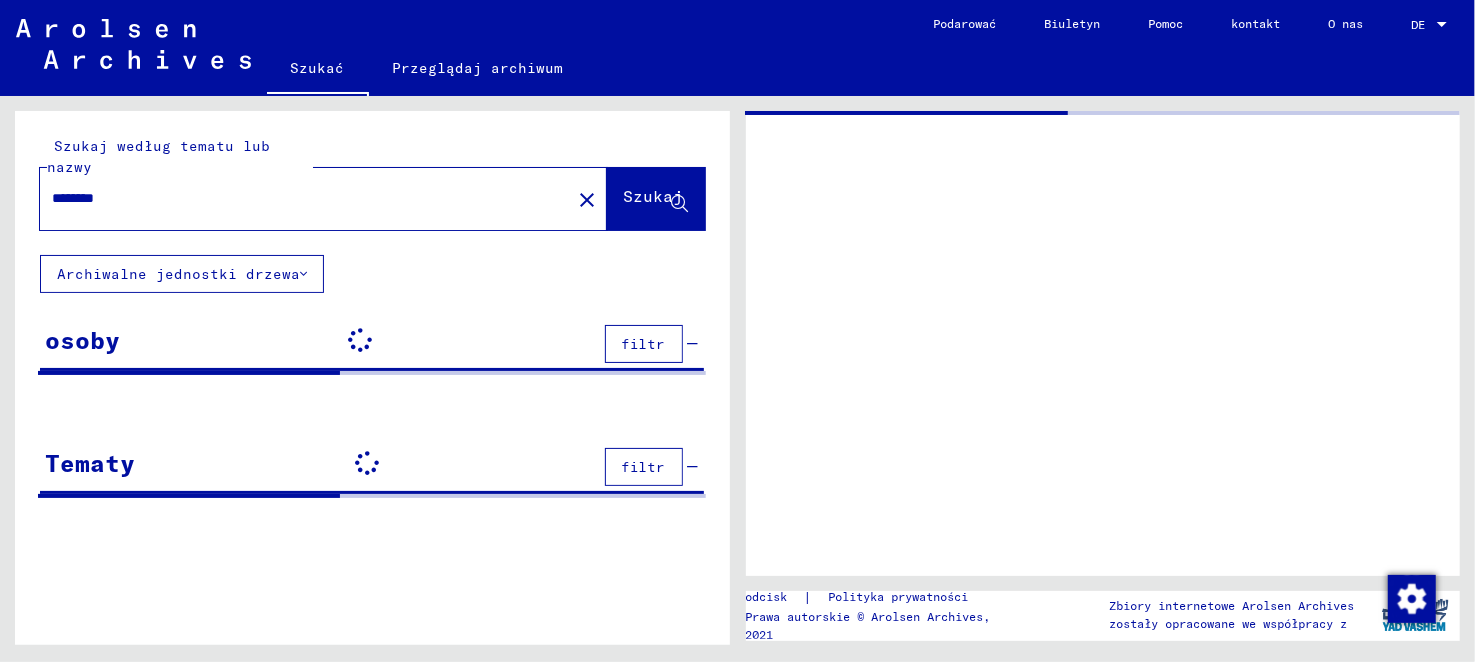 type on "**********" 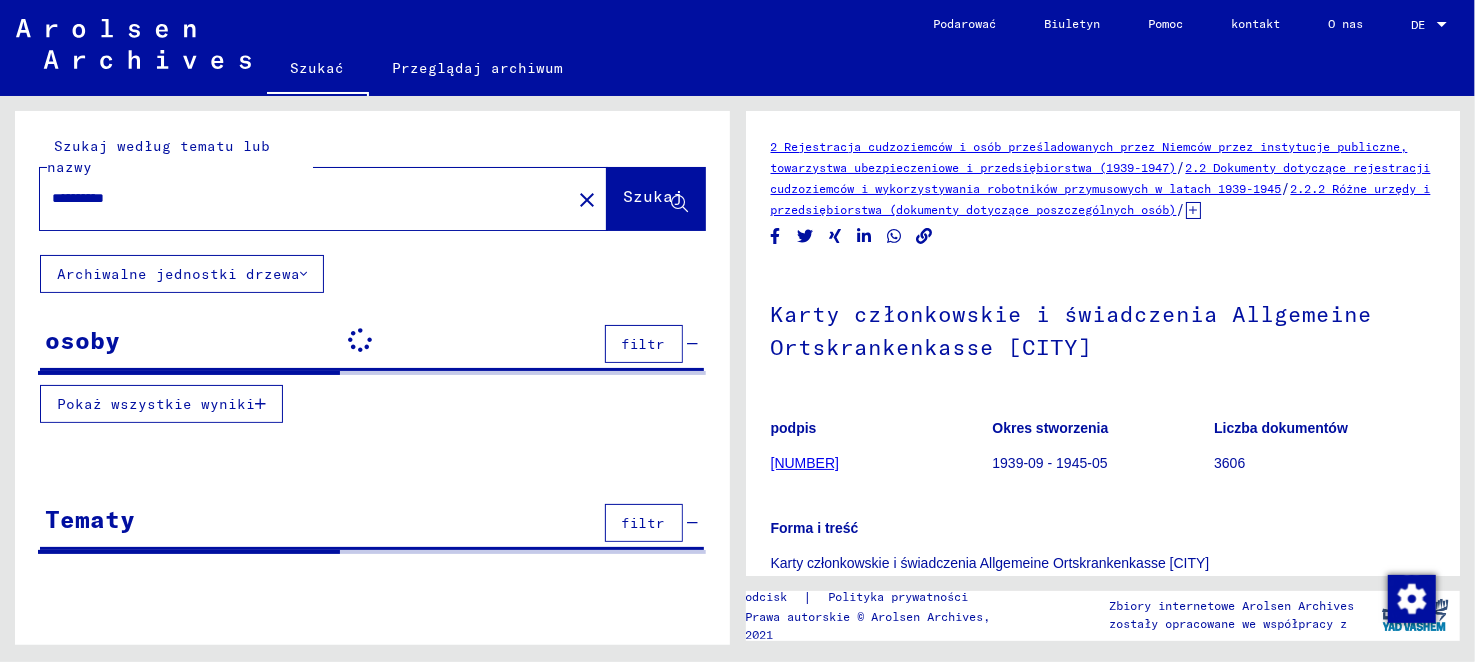 scroll, scrollTop: 0, scrollLeft: 0, axis: both 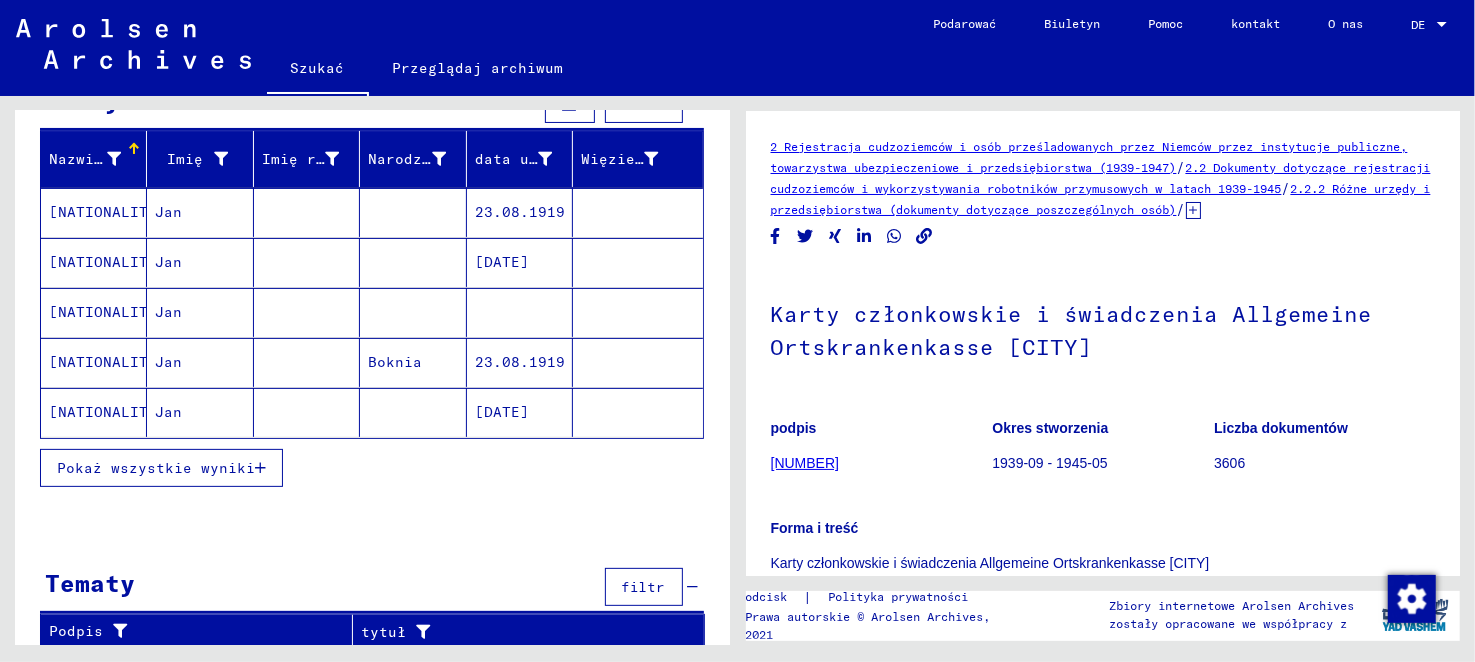 click on "Pokaż wszystkie wyniki" at bounding box center (156, 468) 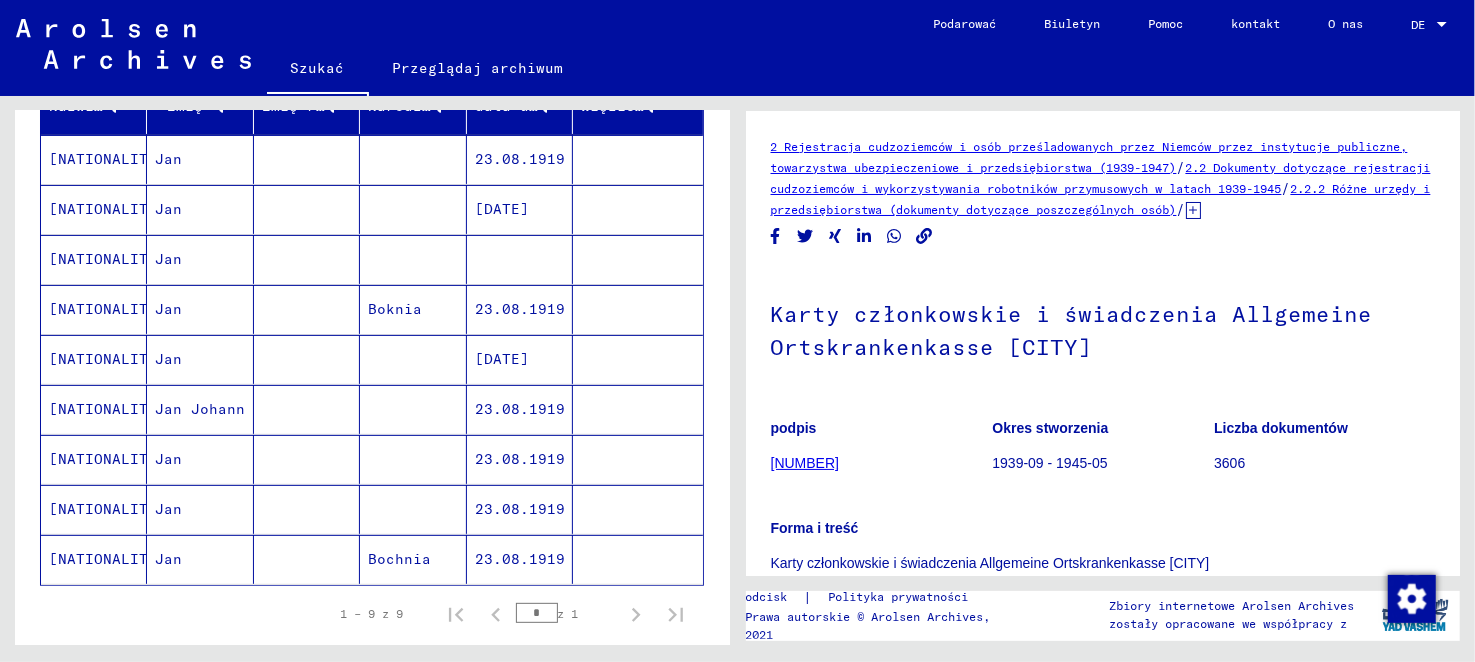 scroll, scrollTop: 300, scrollLeft: 0, axis: vertical 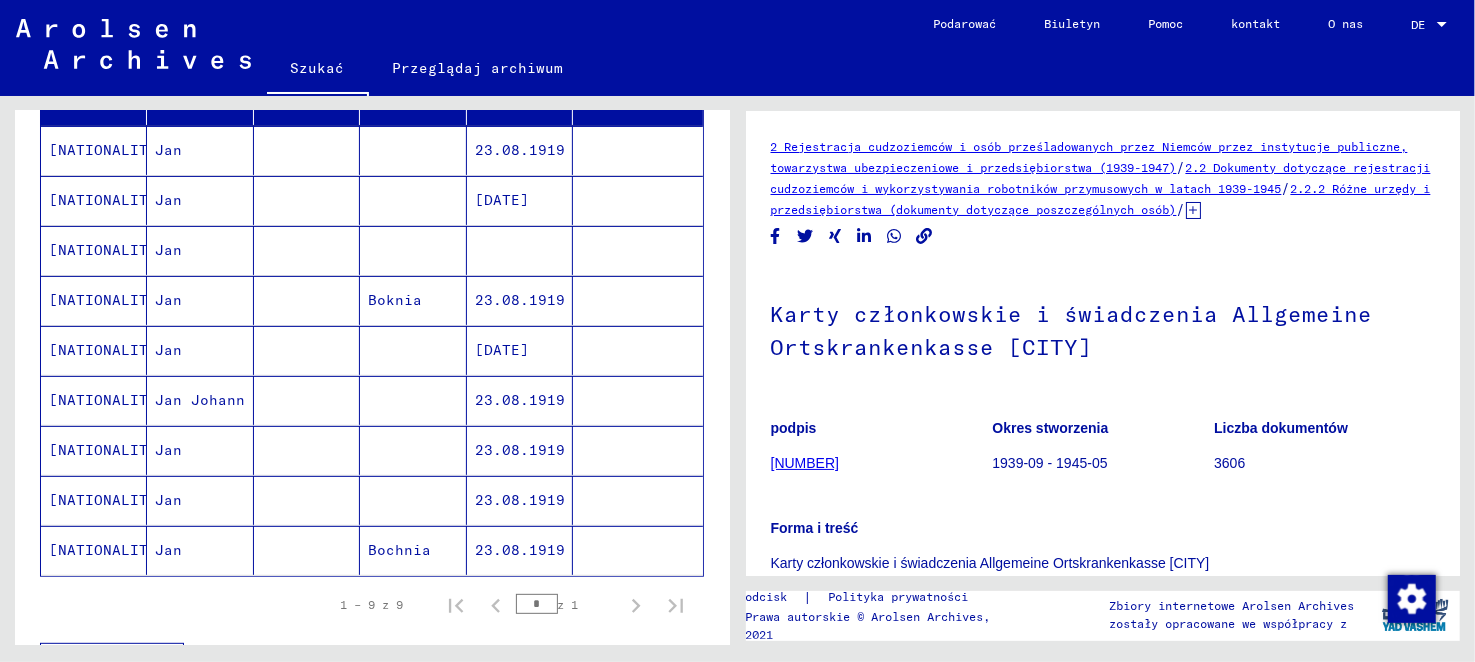click on "23.08.1919" 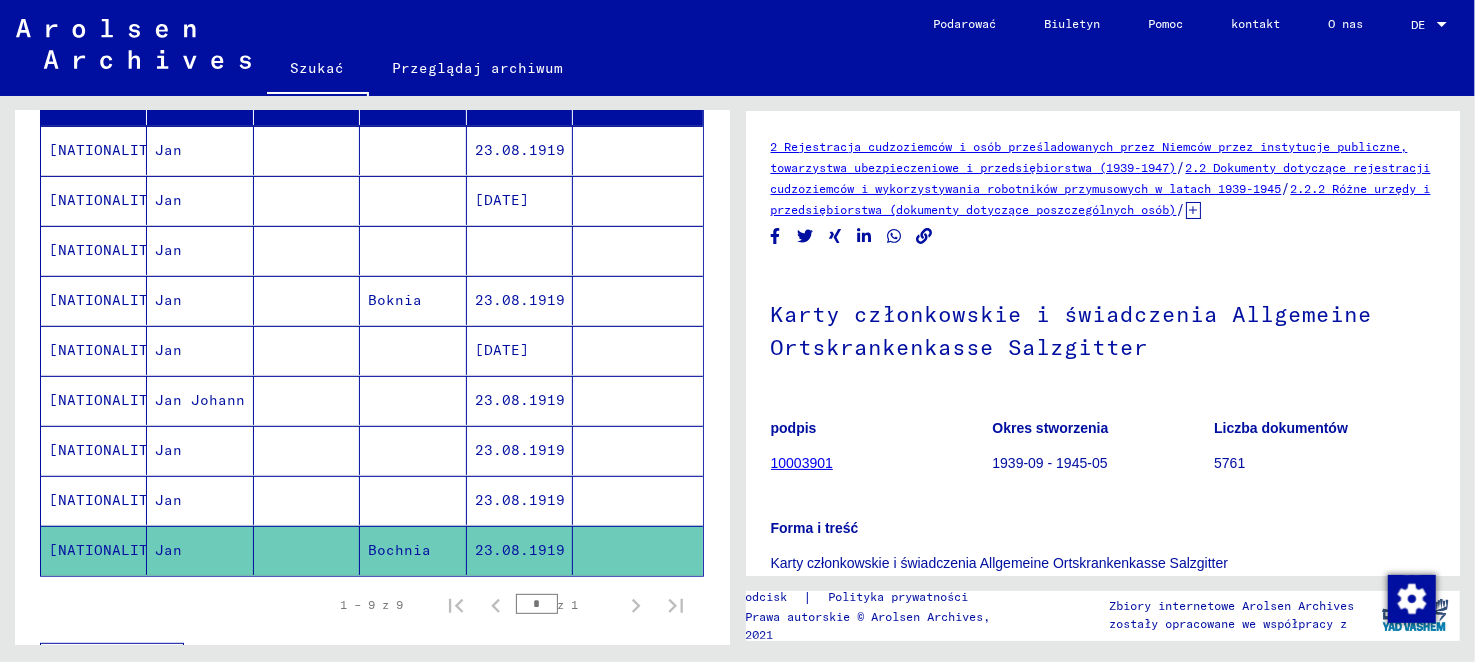 scroll, scrollTop: 0, scrollLeft: 0, axis: both 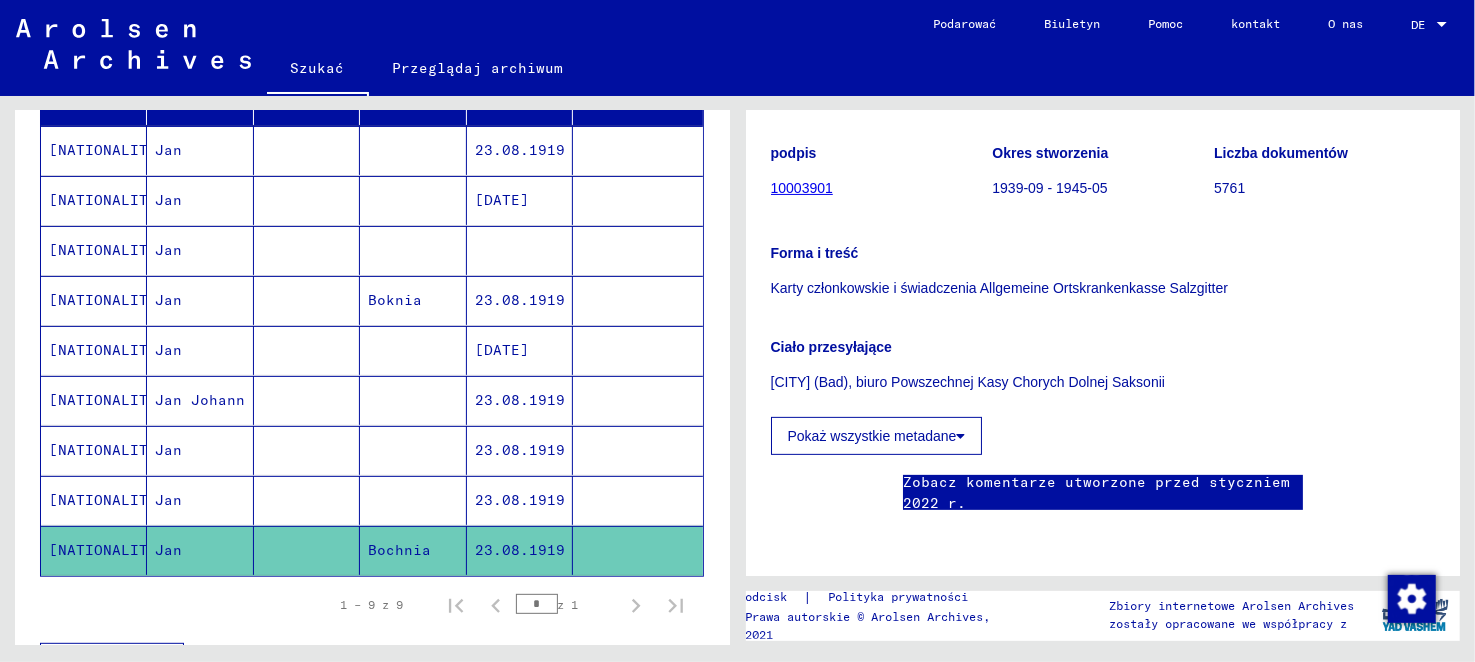 click on "Pokaż wszystkie metadane" 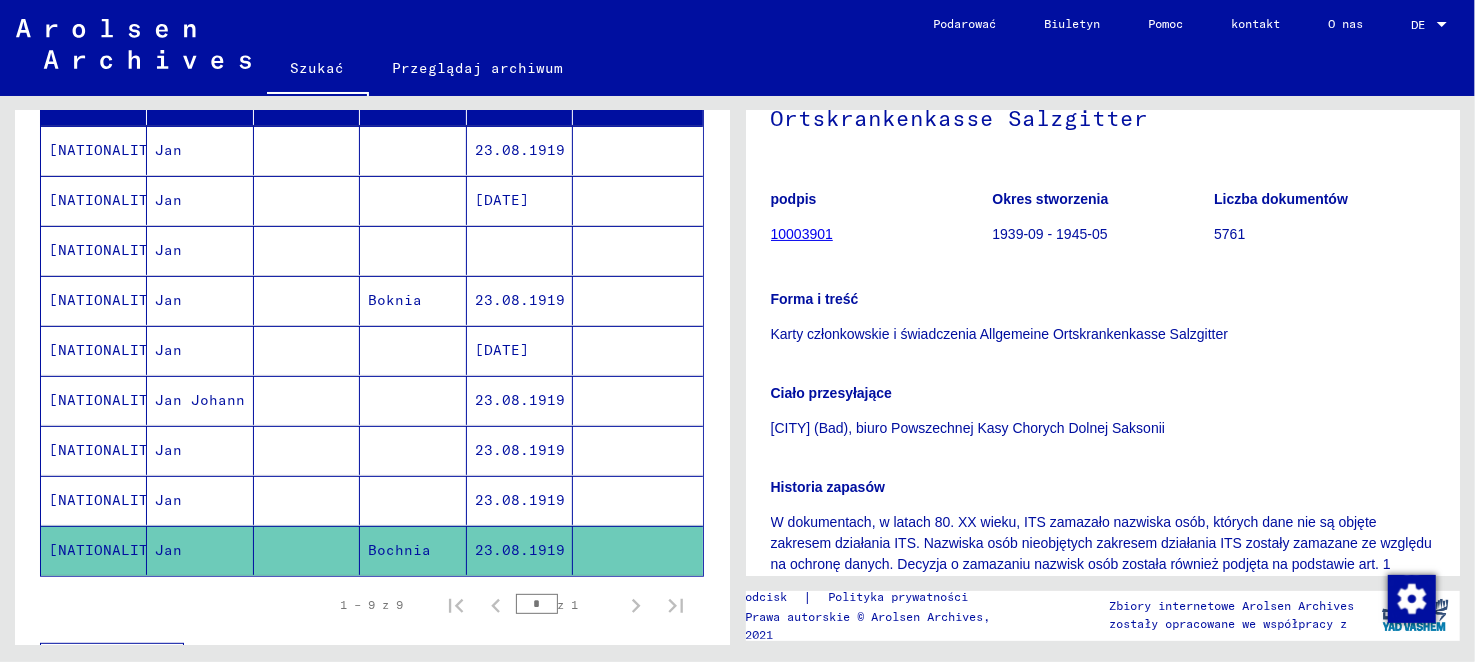scroll, scrollTop: 29, scrollLeft: 0, axis: vertical 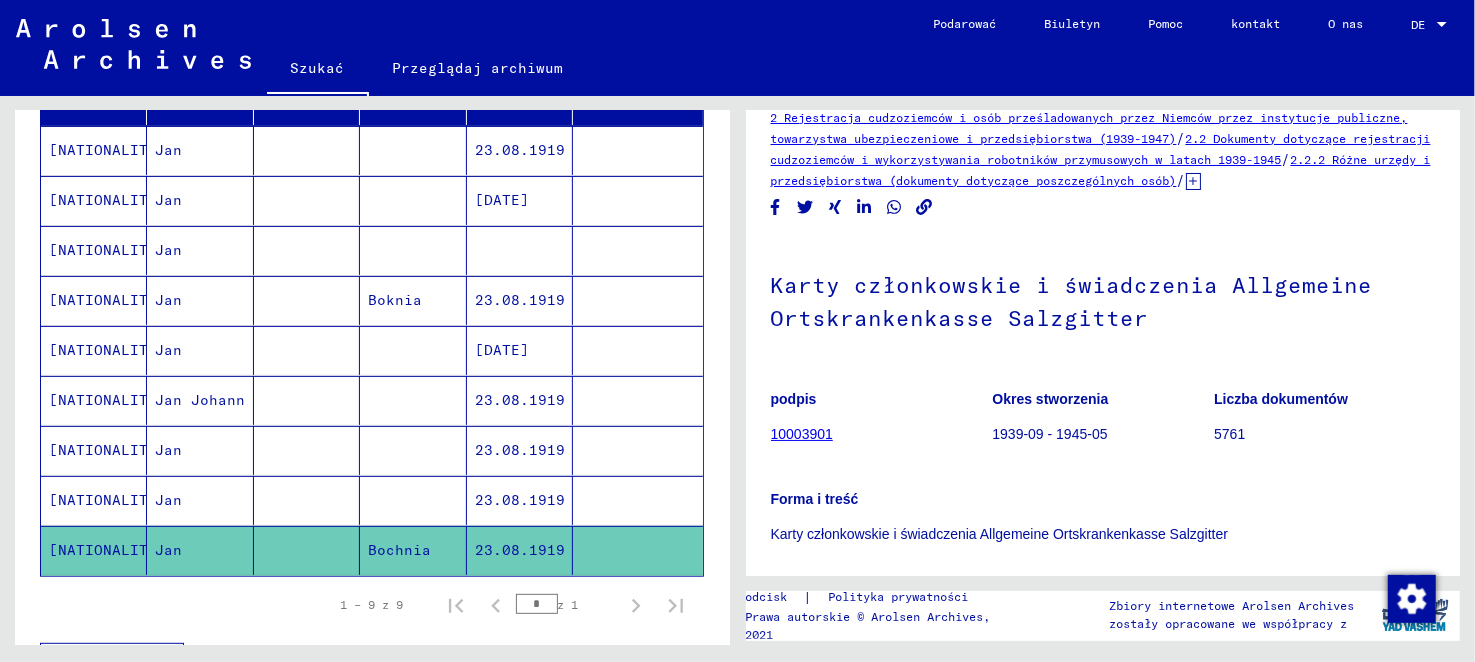 click on "10003901" 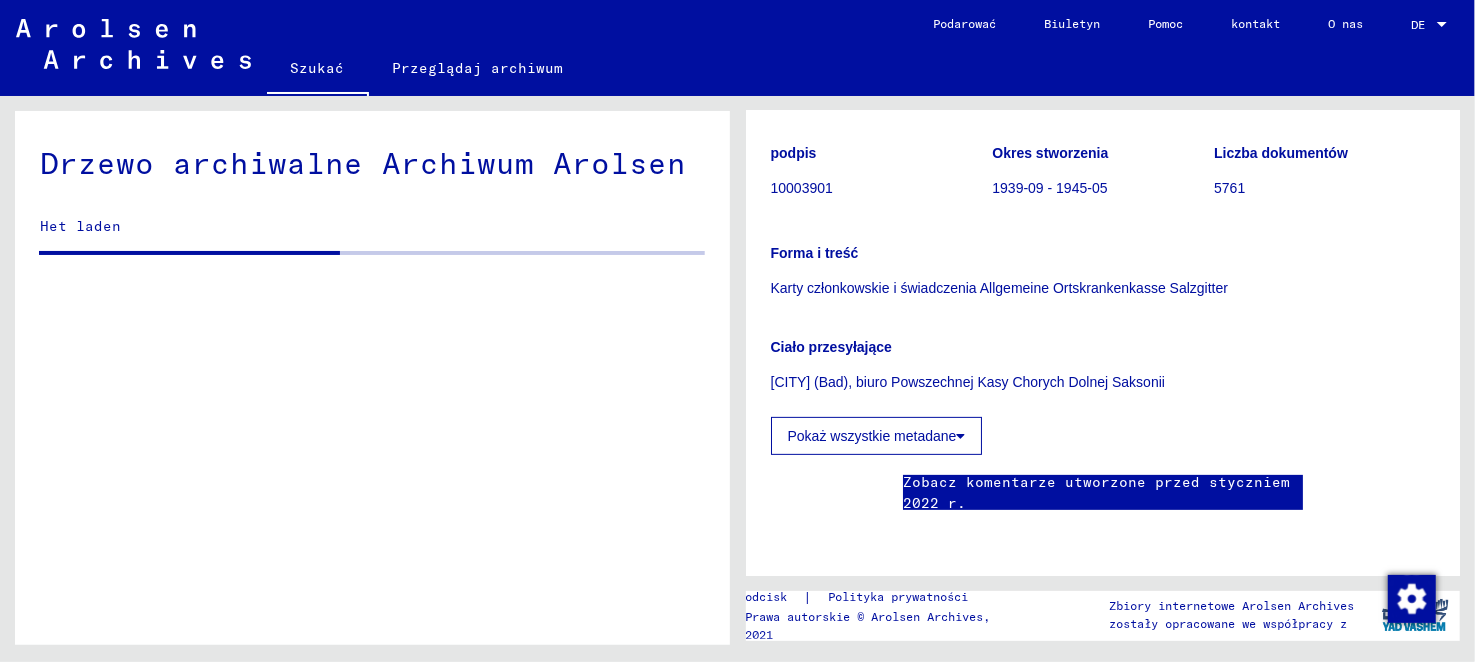 scroll, scrollTop: 400, scrollLeft: 0, axis: vertical 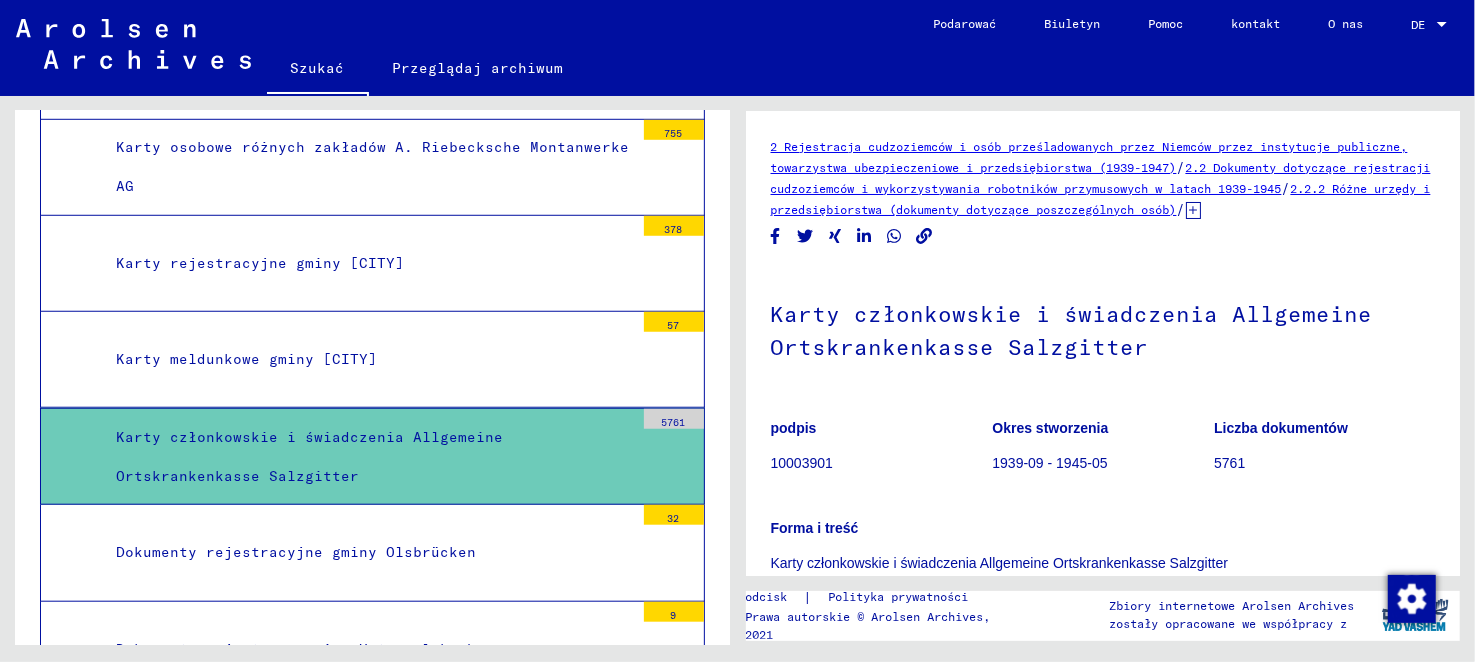 click on "Karty członkowskie i świadczenia Allgemeine Ortskrankenkasse Salzgitter" at bounding box center [309, 456] 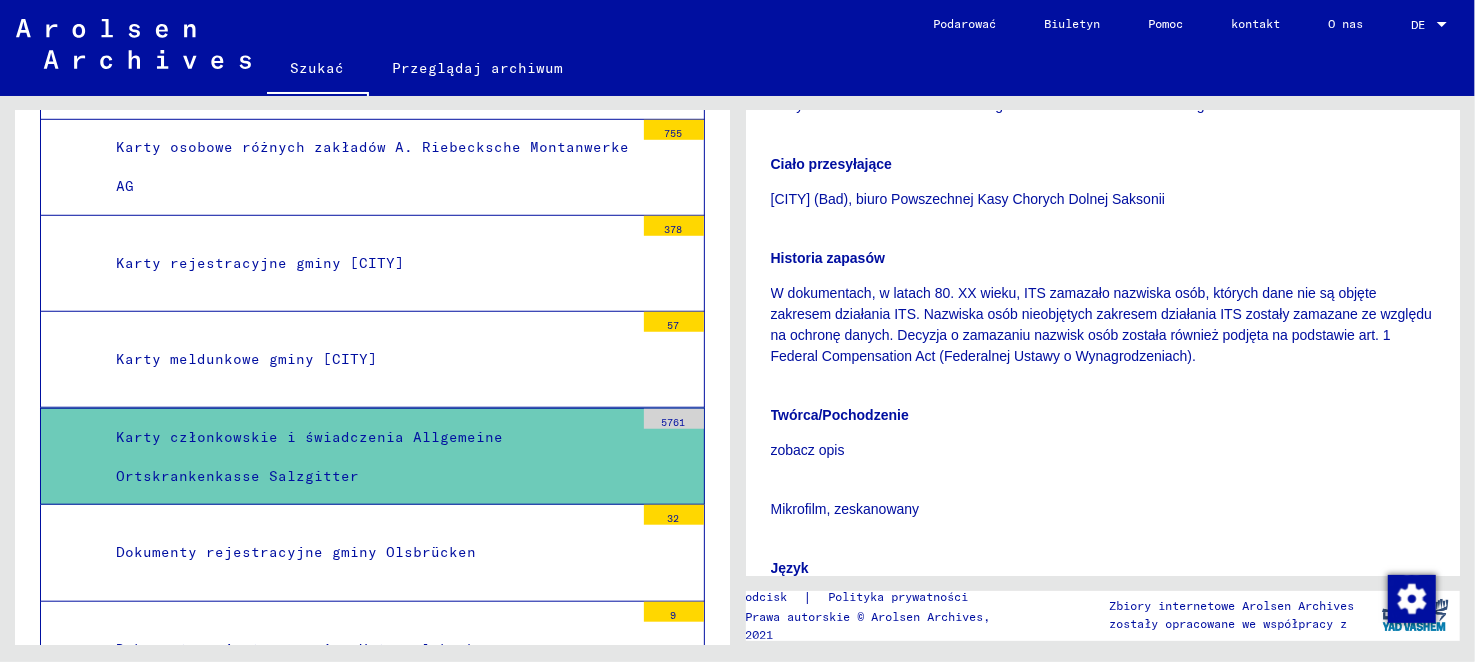 scroll, scrollTop: 499, scrollLeft: 0, axis: vertical 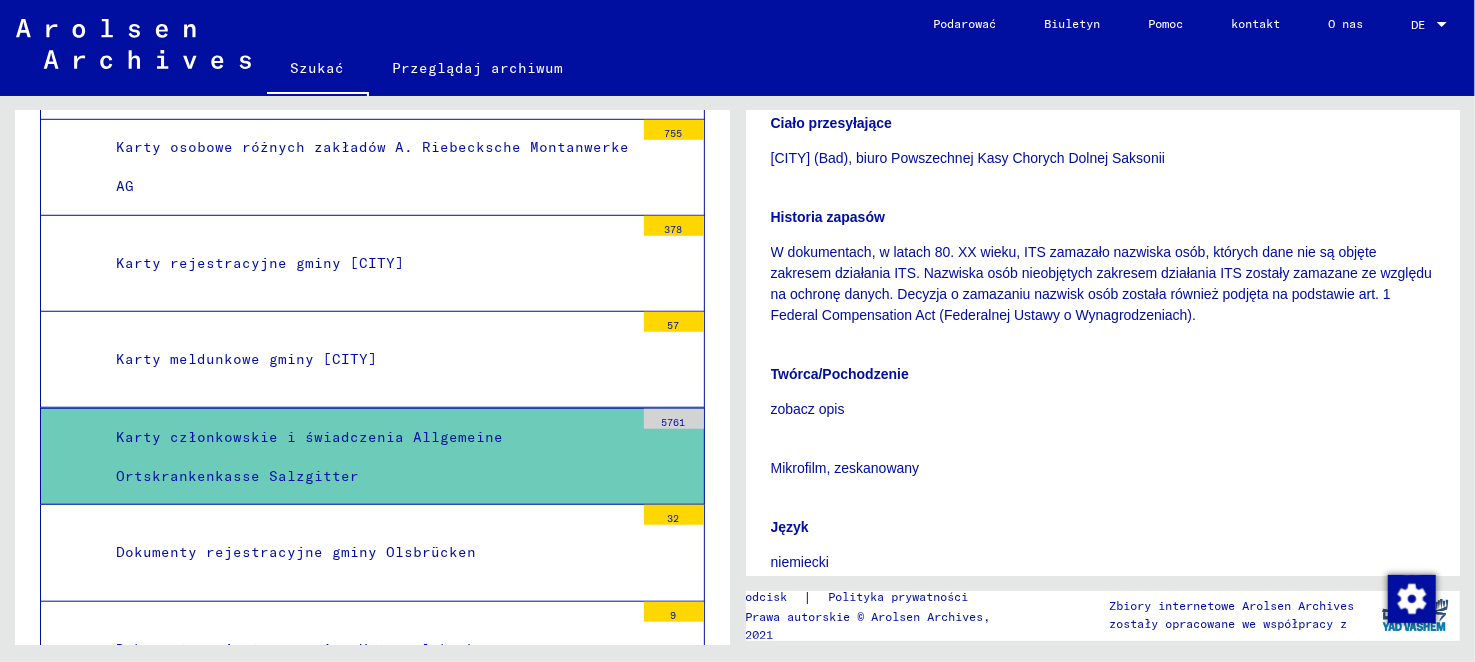 click on "Karty członkowskie i świadczenia Allgemeine Ortskrankenkasse Salzgitter" at bounding box center (367, 457) 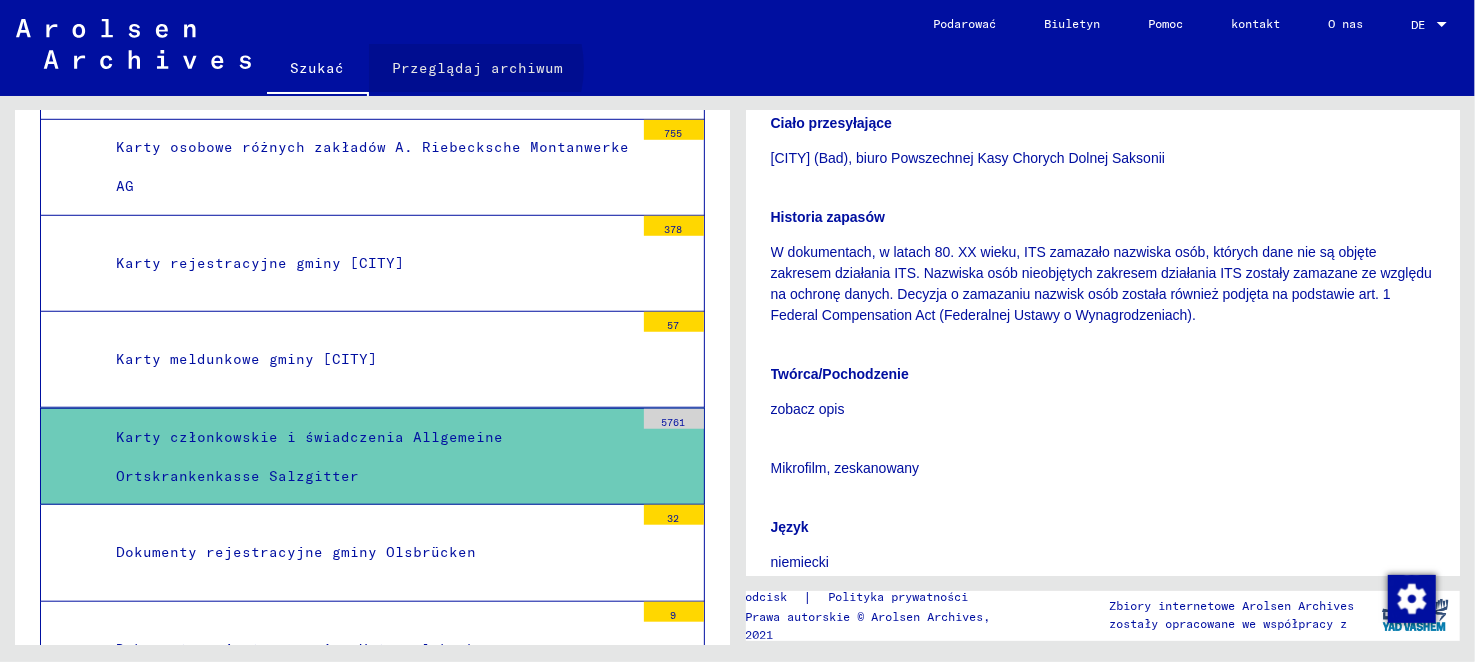 click on "Przeglądaj archiwum" 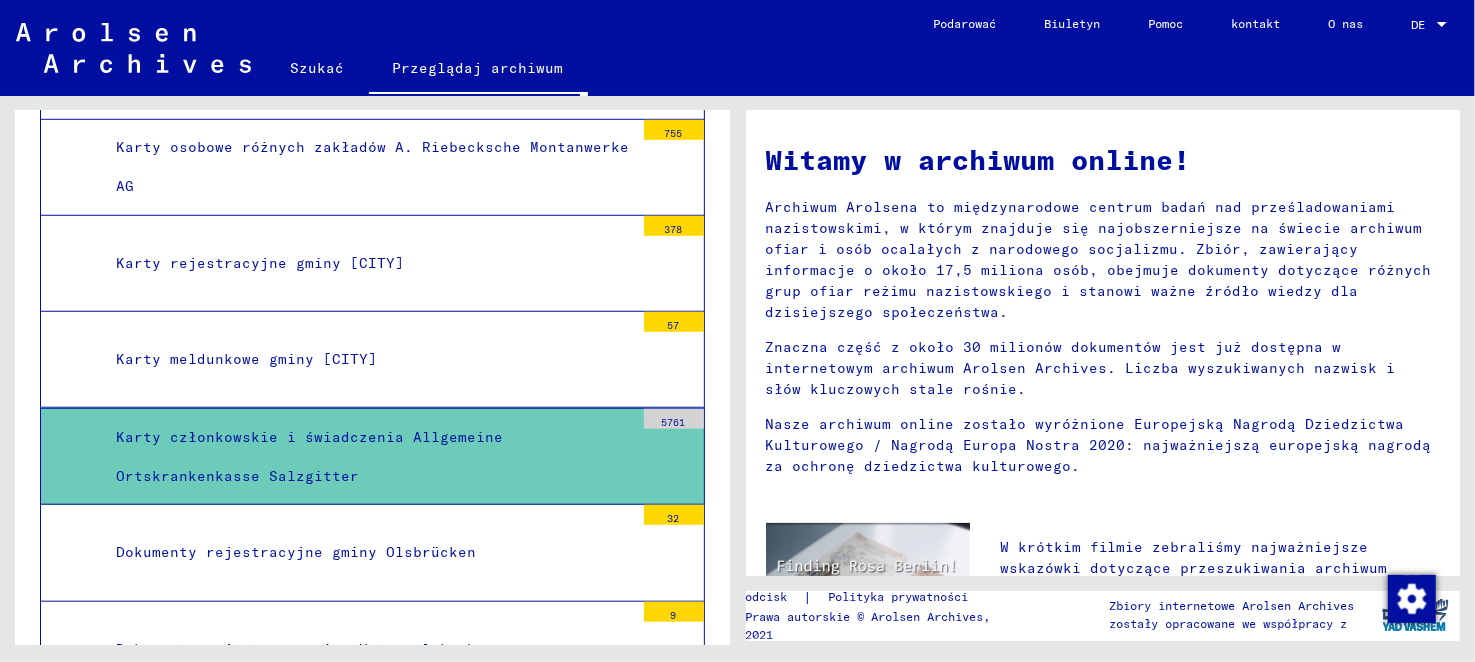 scroll, scrollTop: 0, scrollLeft: 0, axis: both 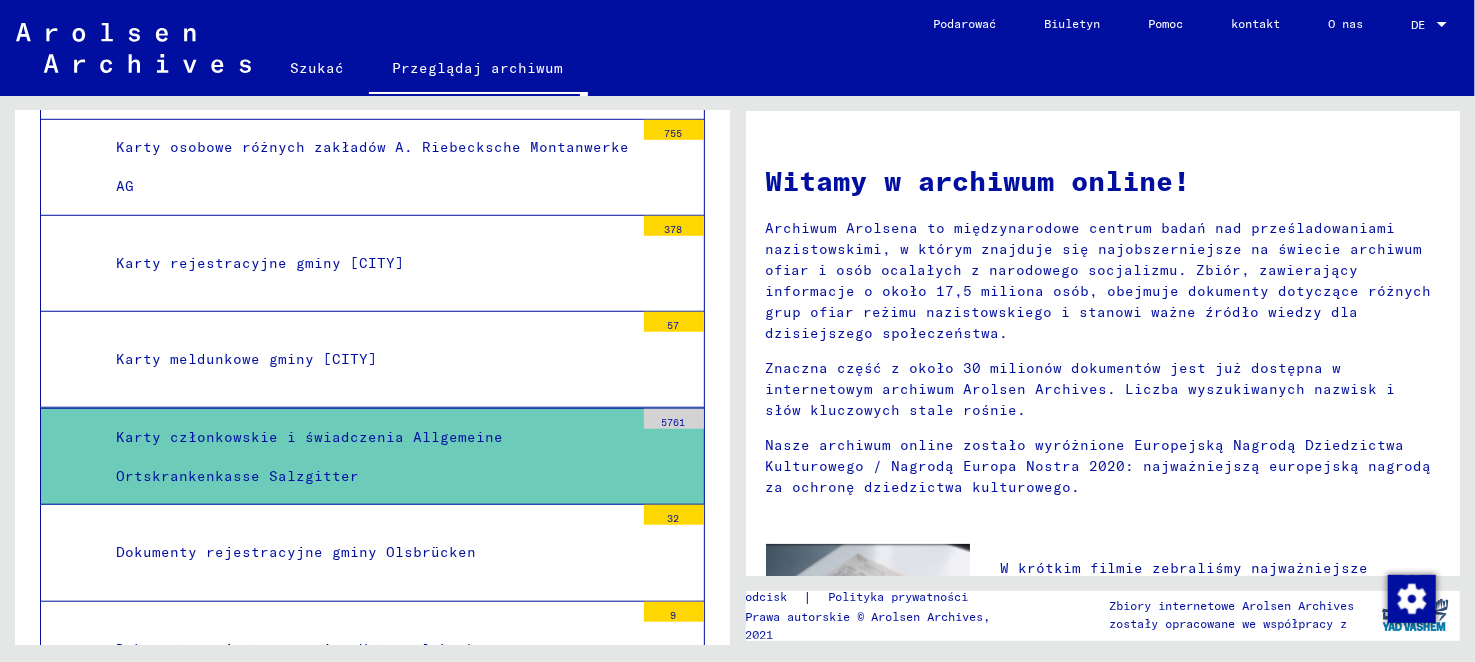 click on "Szukać" 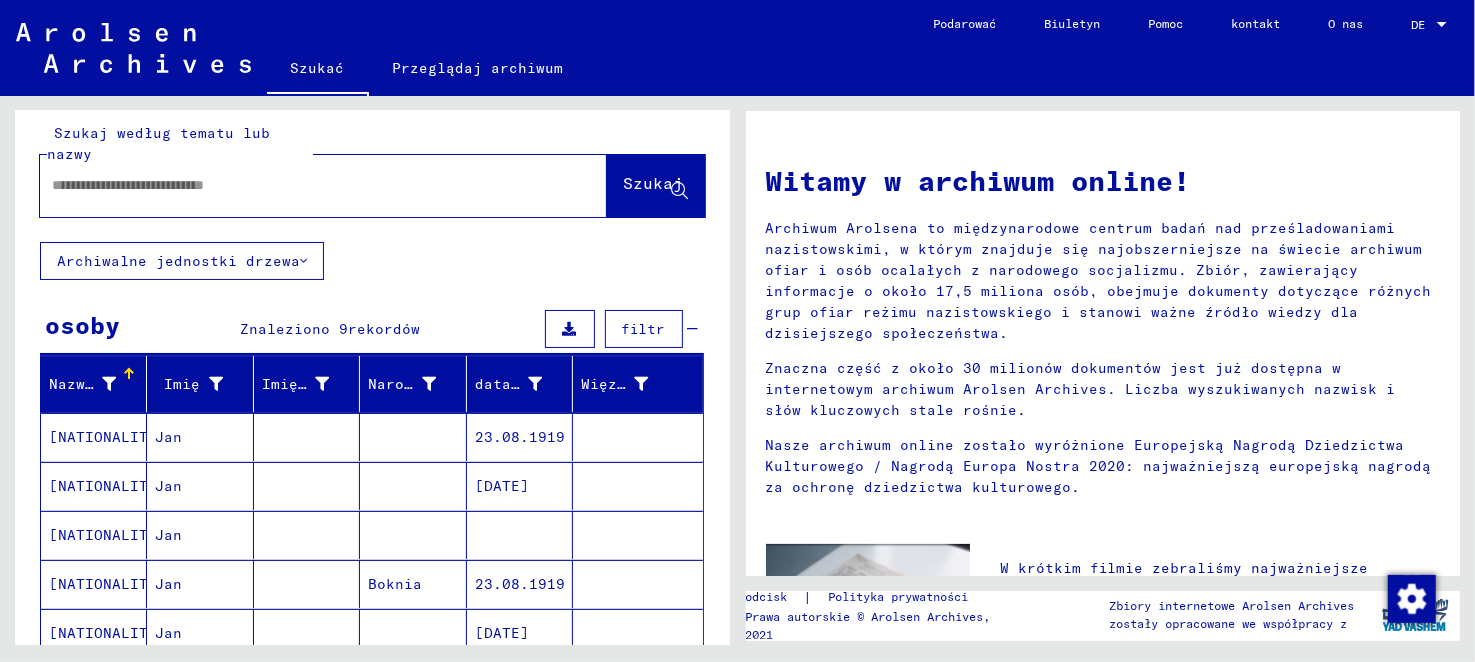 scroll, scrollTop: 0, scrollLeft: 0, axis: both 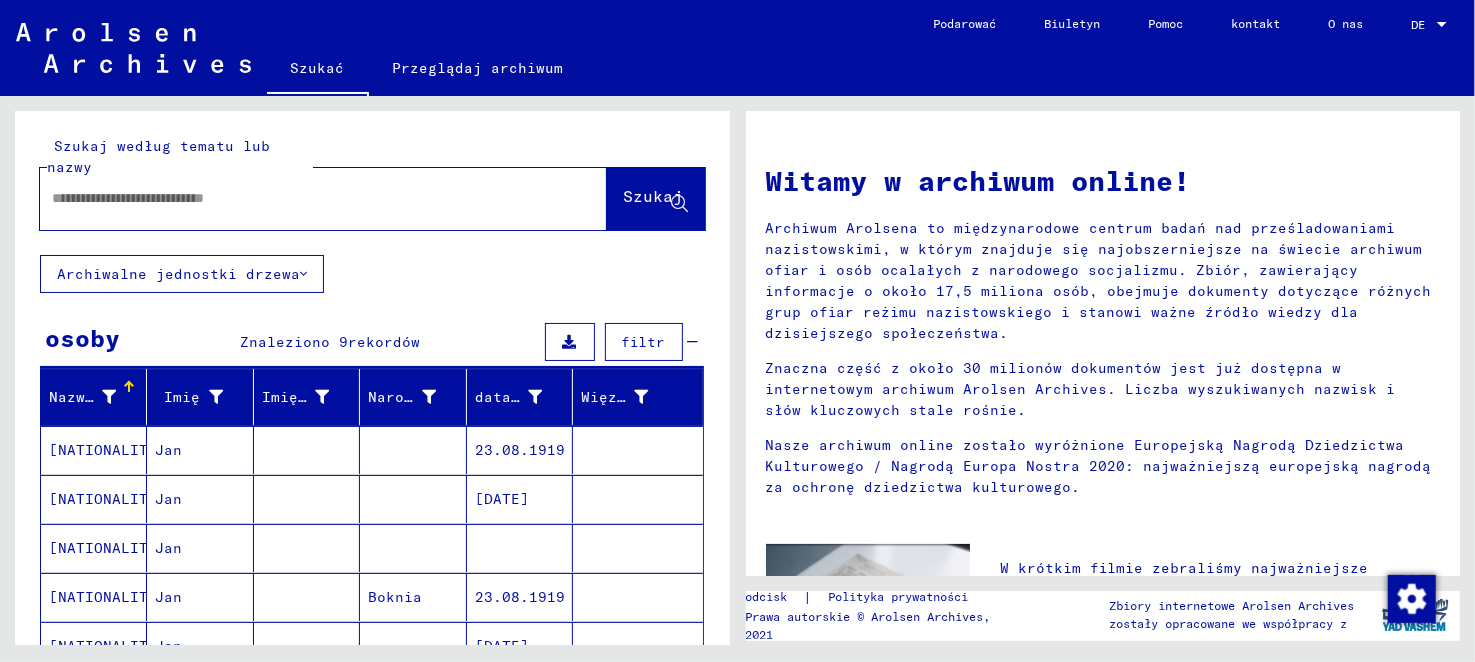 click at bounding box center [299, 198] 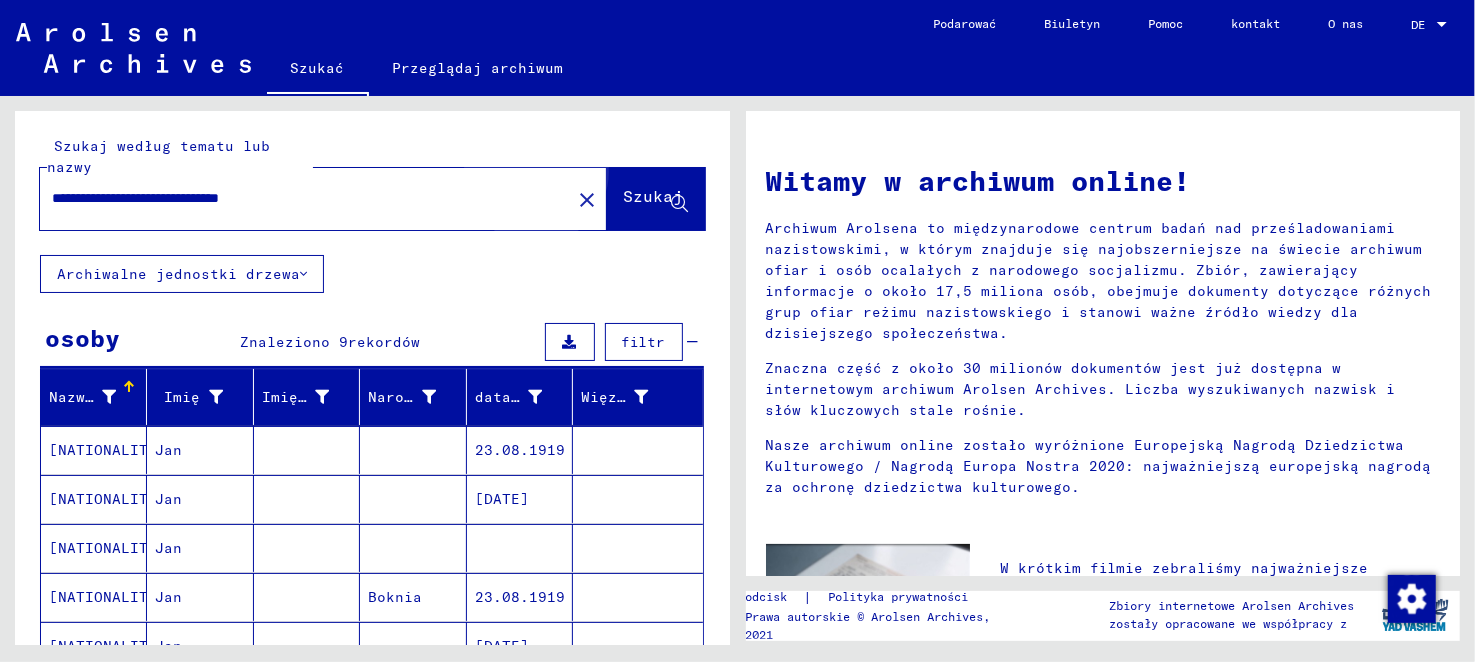 click on "Szukaj" 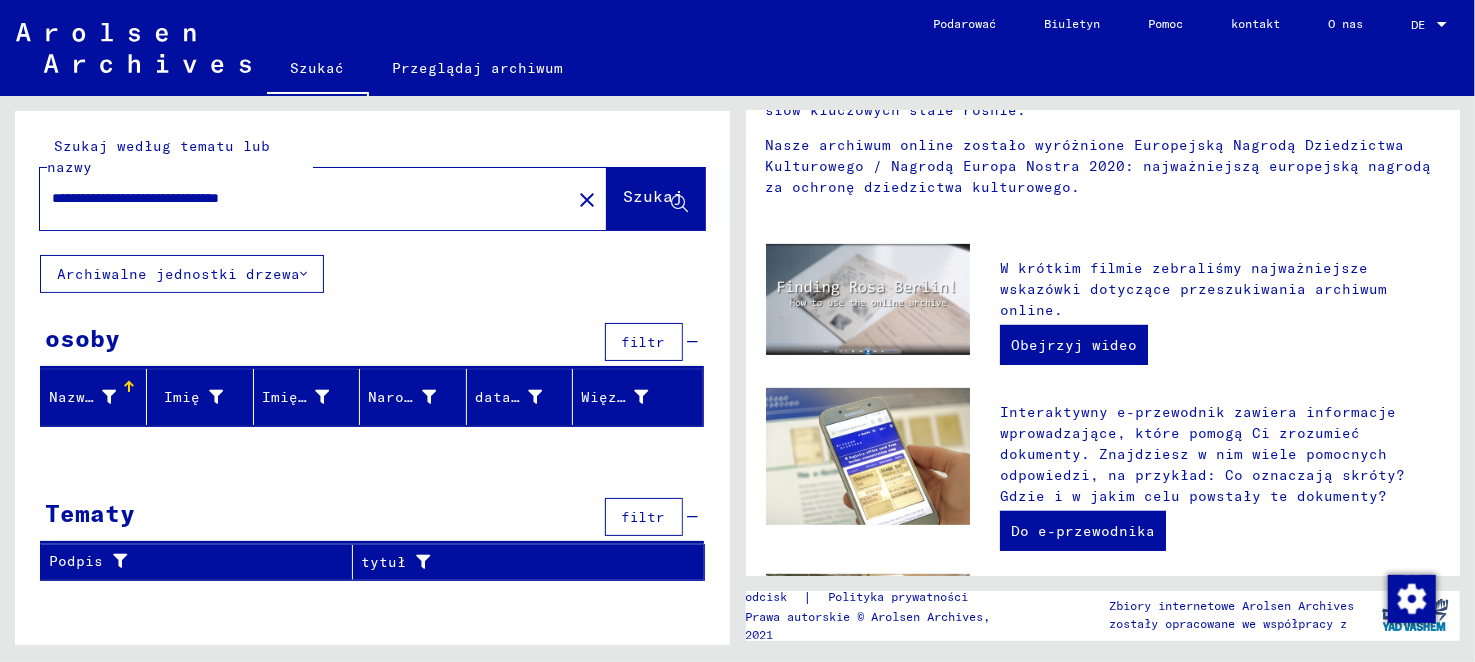 scroll, scrollTop: 99, scrollLeft: 0, axis: vertical 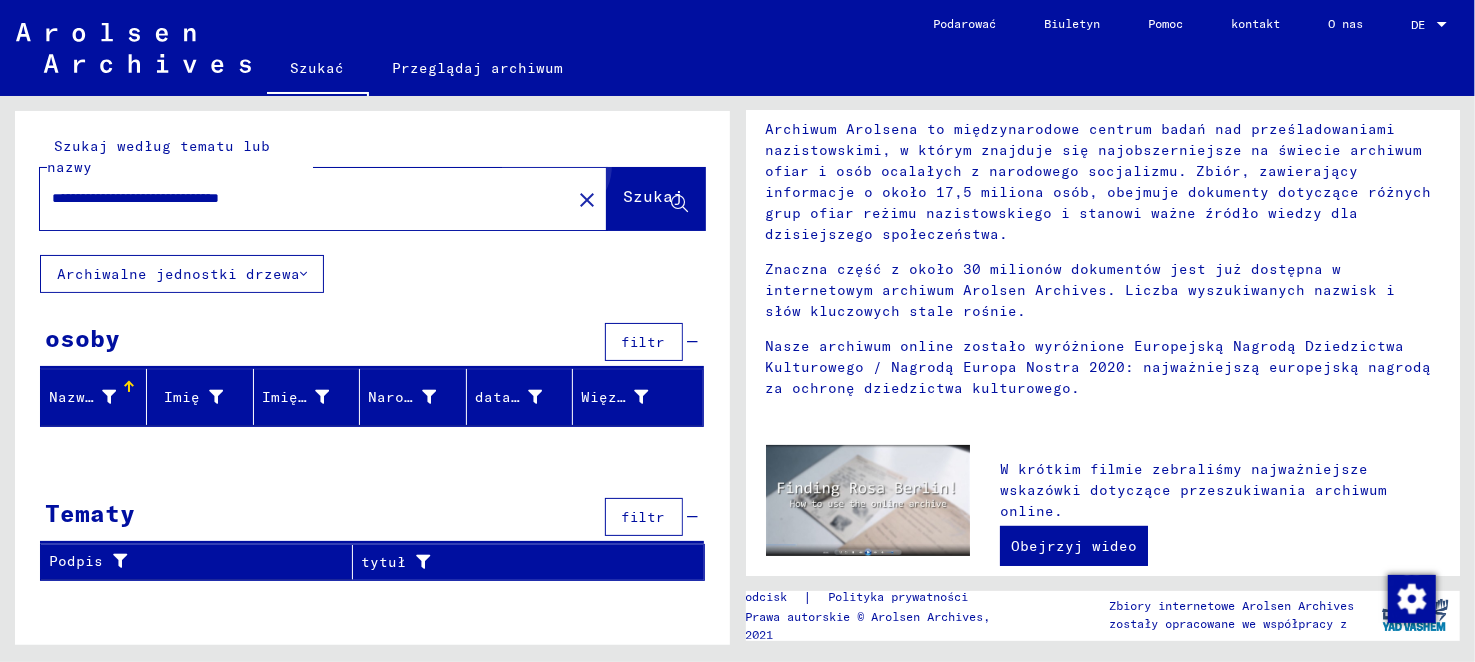 click on "Szukaj" 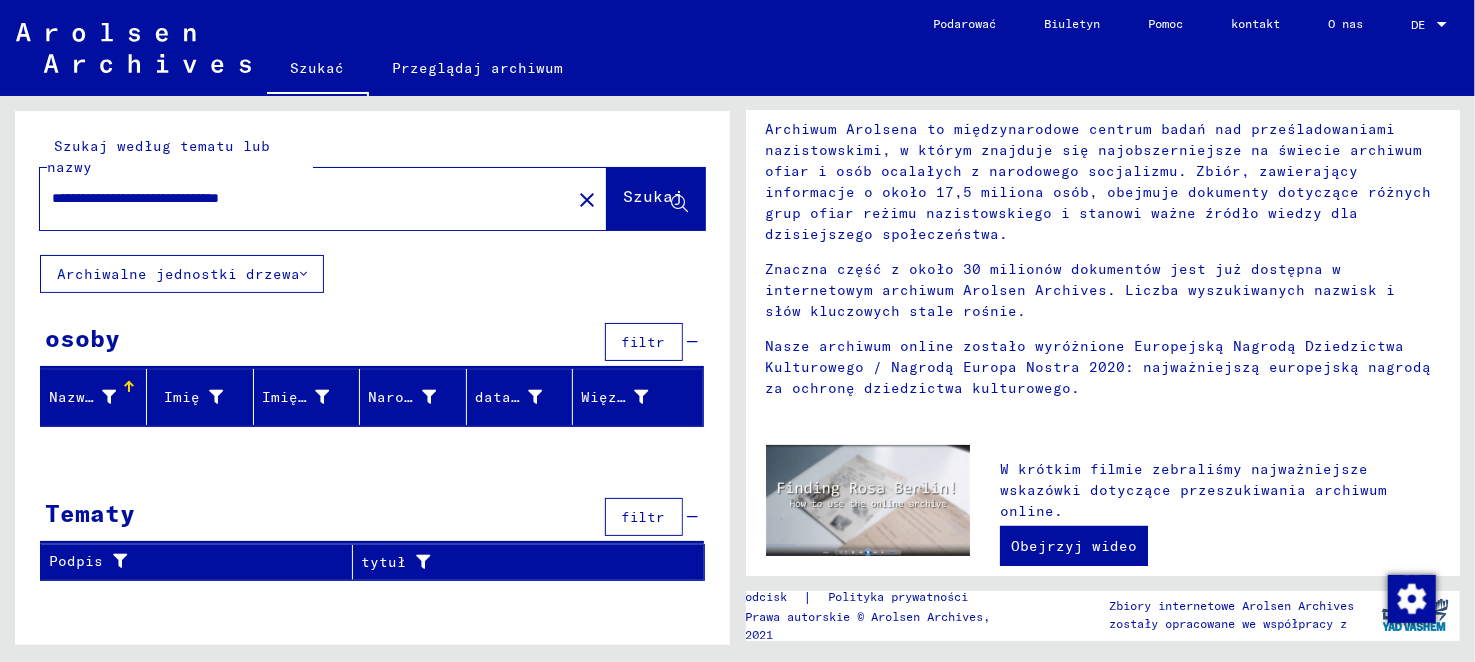 click on "**********" at bounding box center (299, 198) 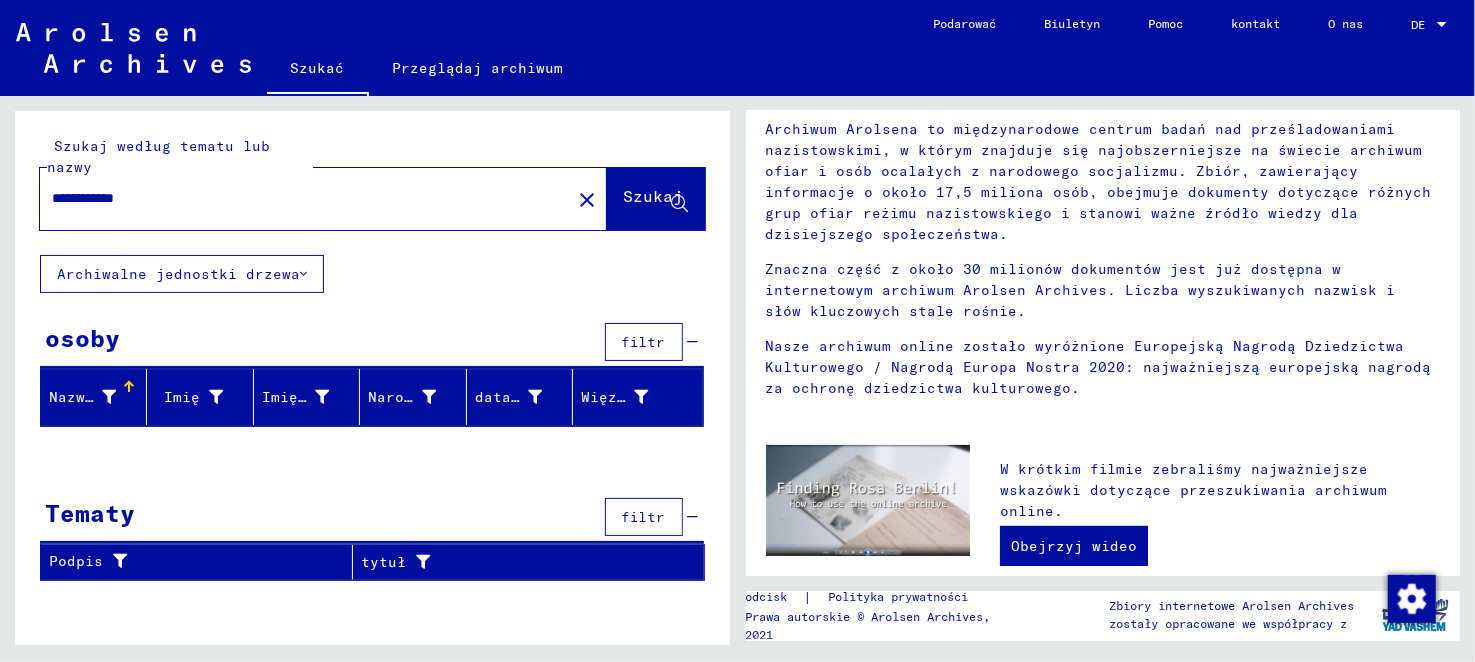 type on "**********" 